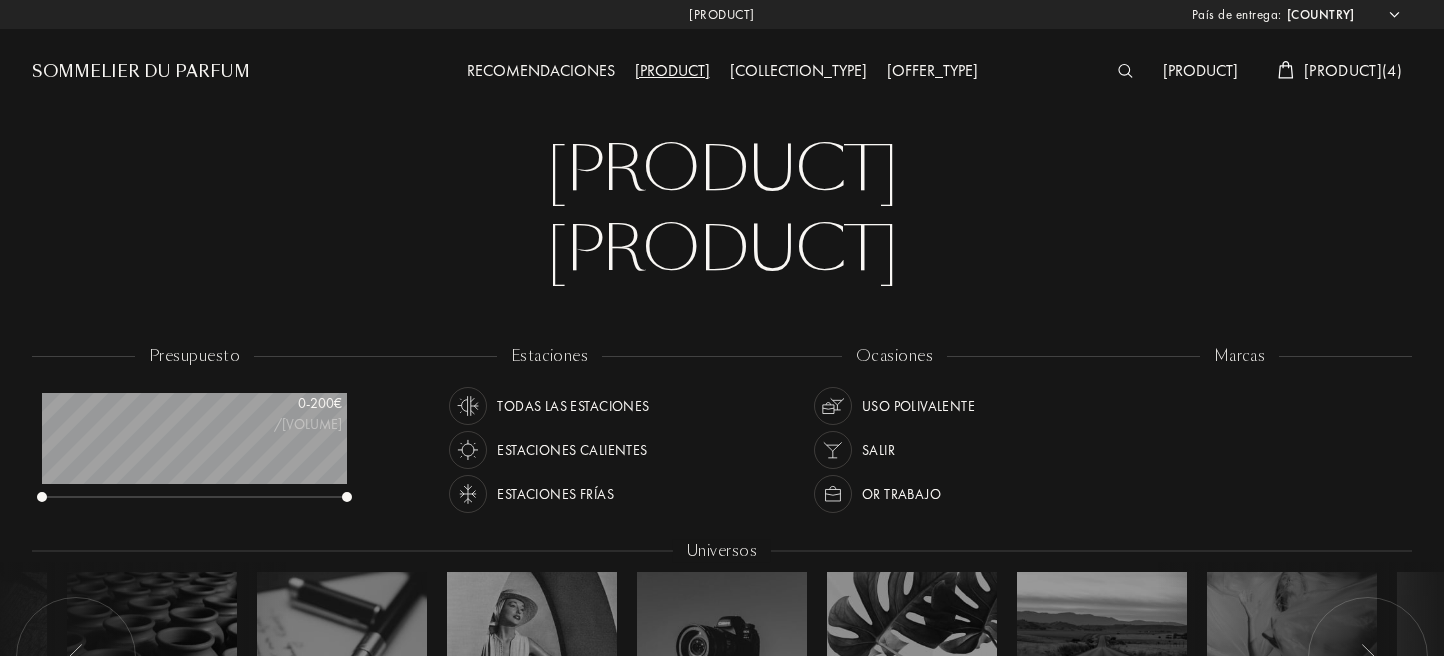 select on "ES" 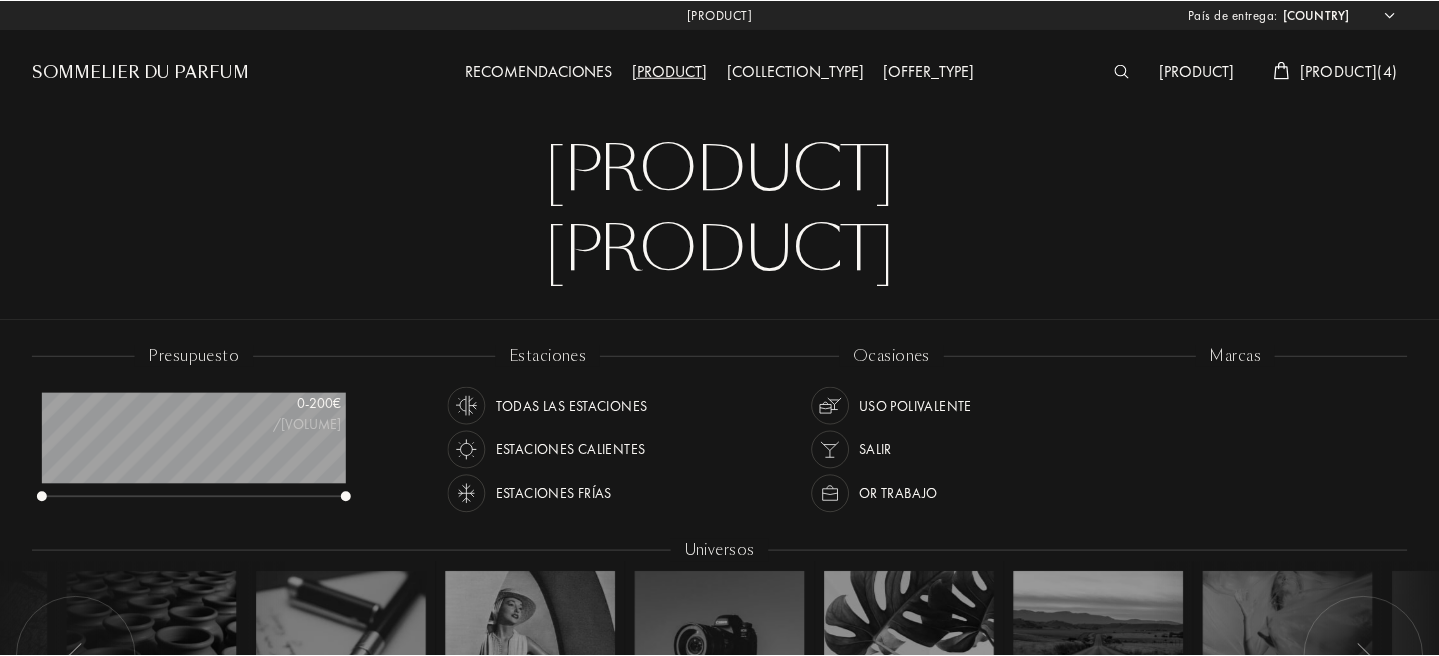 scroll, scrollTop: 0, scrollLeft: 0, axis: both 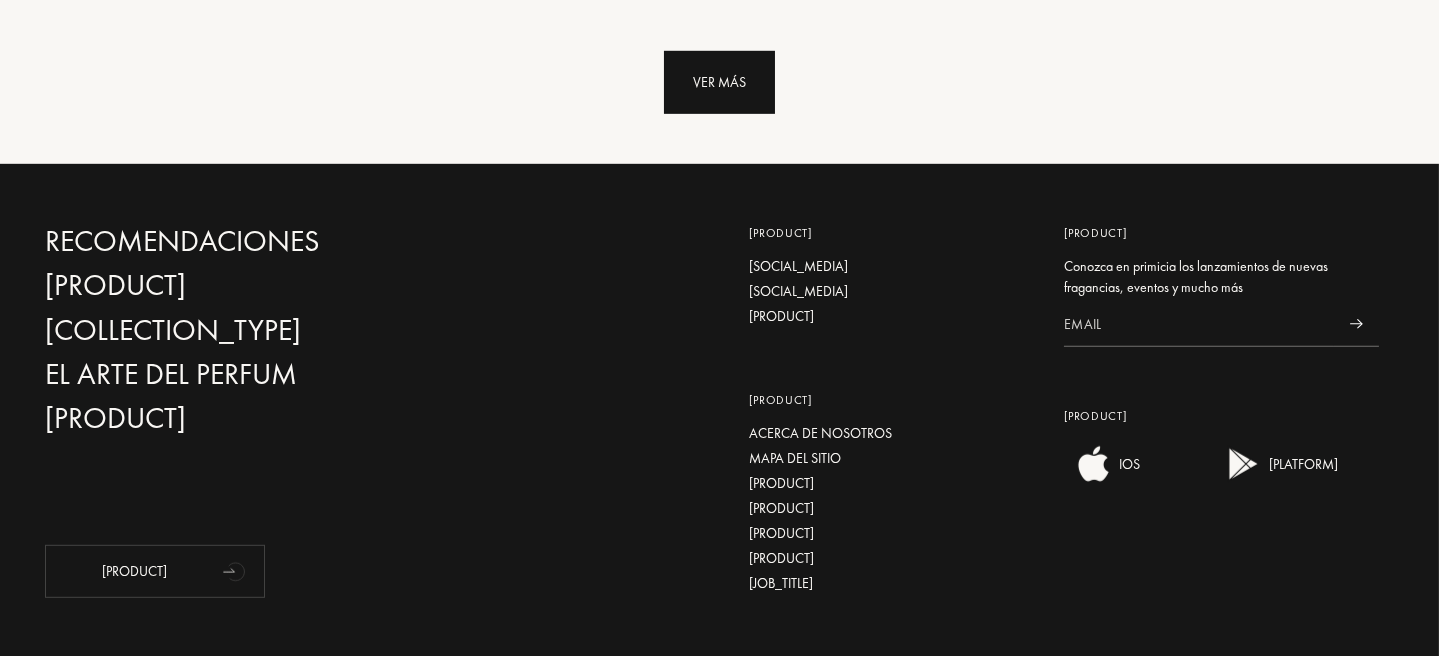 click on "Ver más" at bounding box center [719, 82] 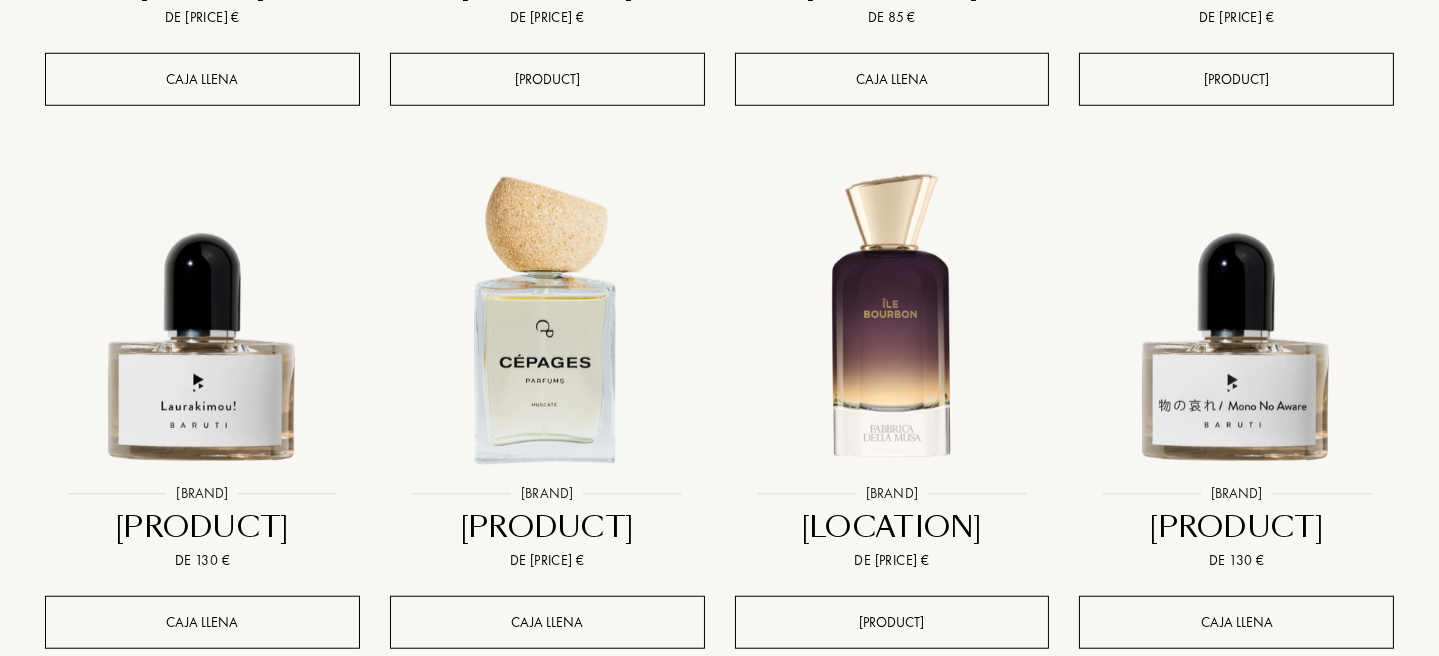 scroll, scrollTop: 3500, scrollLeft: 0, axis: vertical 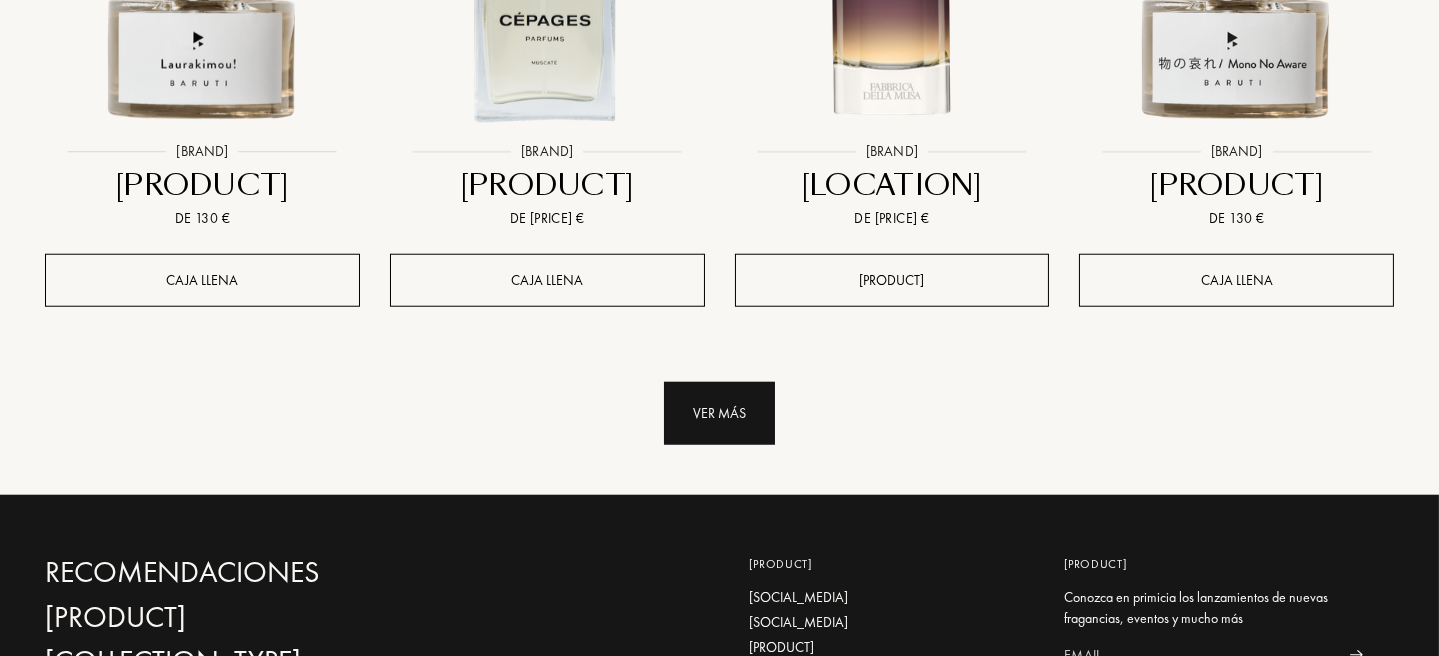 click on "Ver más" at bounding box center (719, 413) 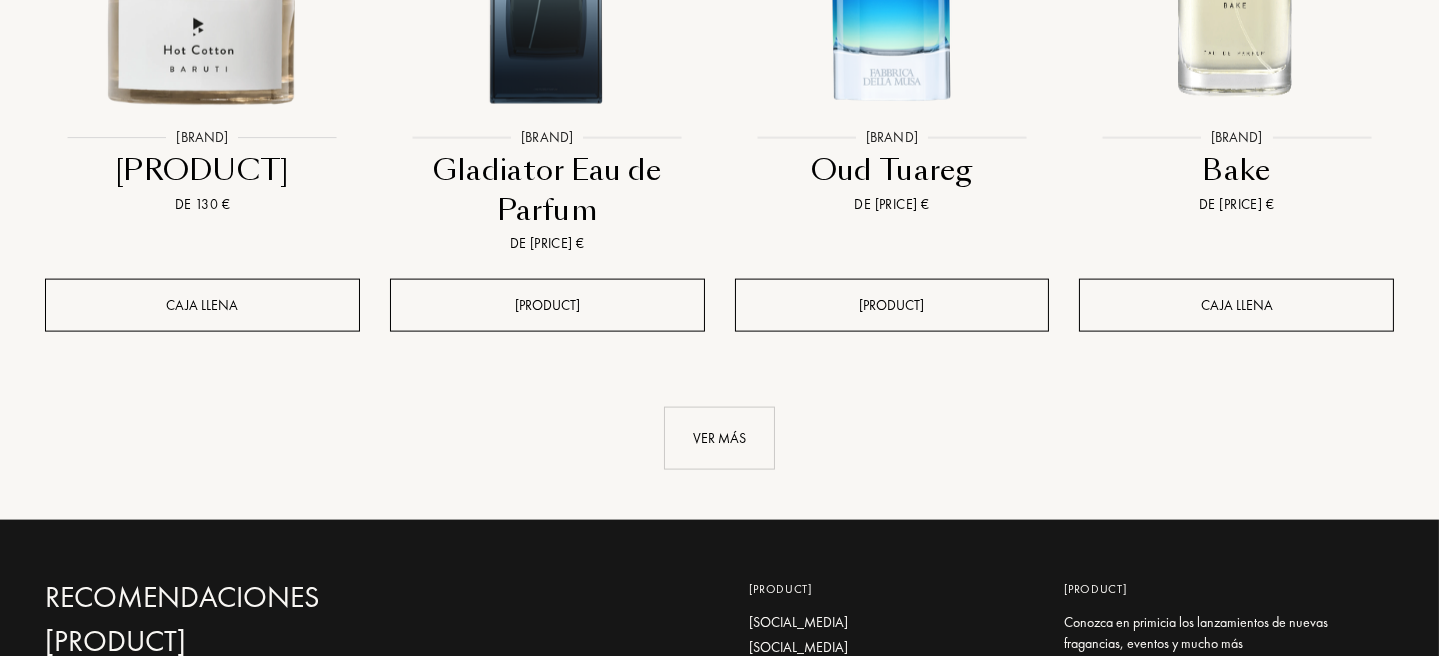 scroll, scrollTop: 5500, scrollLeft: 0, axis: vertical 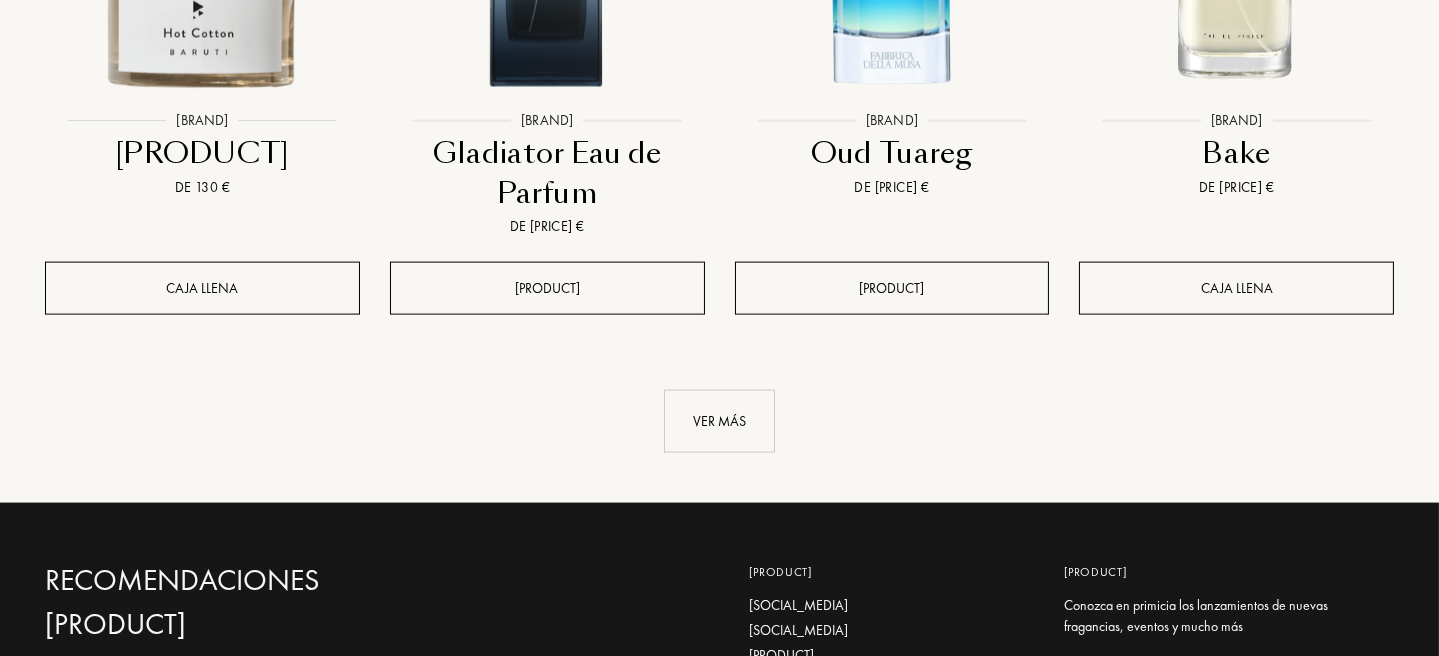 click on "Ver más" at bounding box center (719, 421) 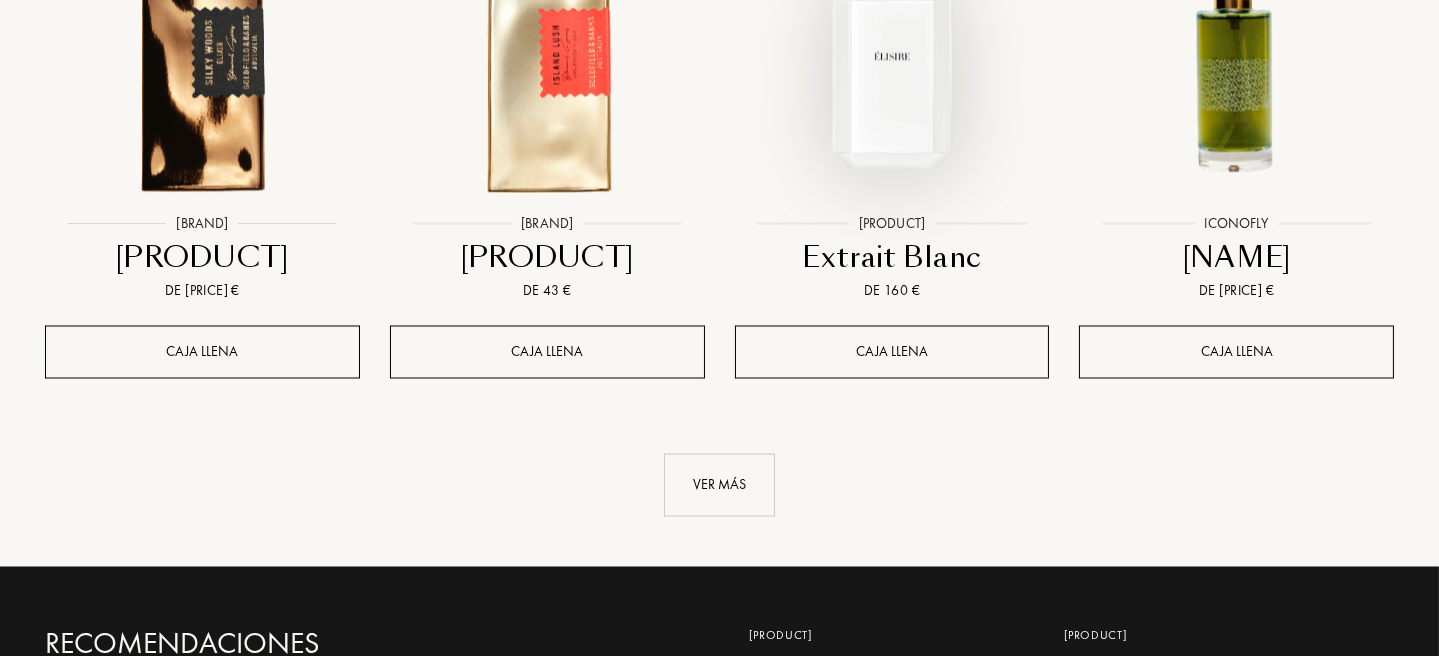 scroll, scrollTop: 7400, scrollLeft: 0, axis: vertical 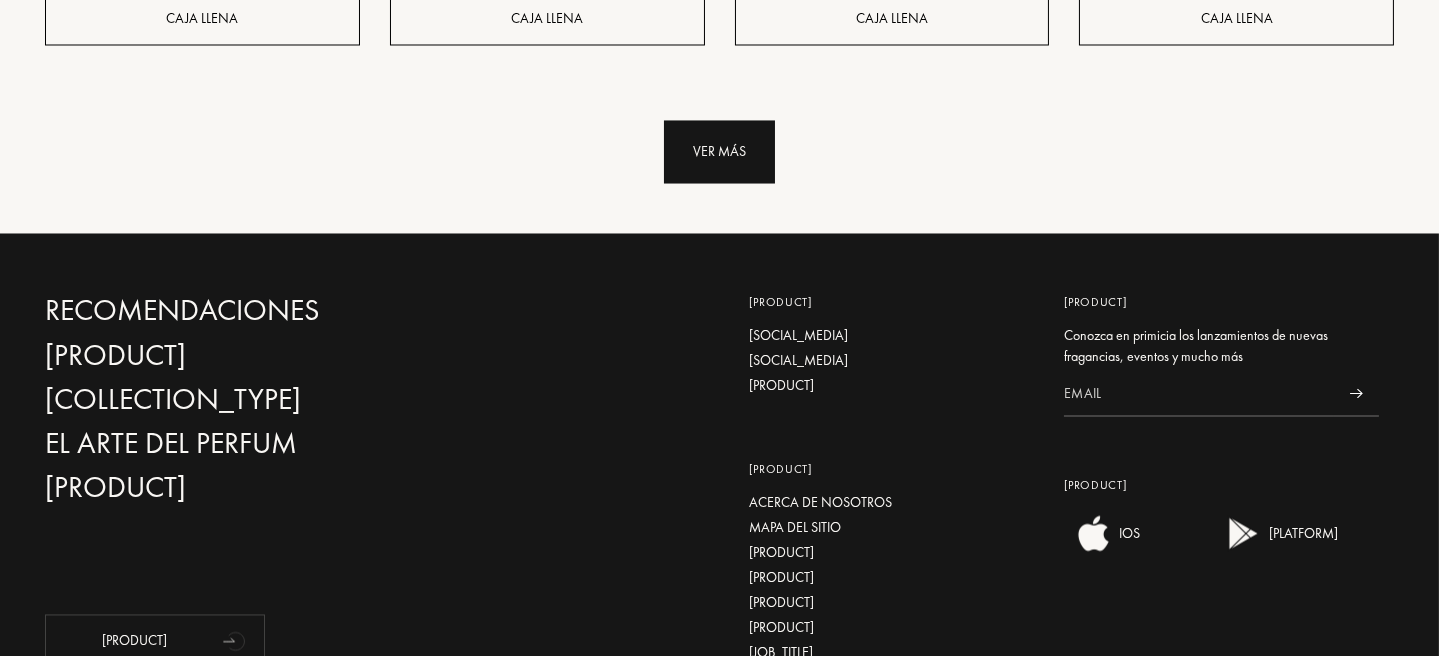 click on "Ver más" at bounding box center (719, 151) 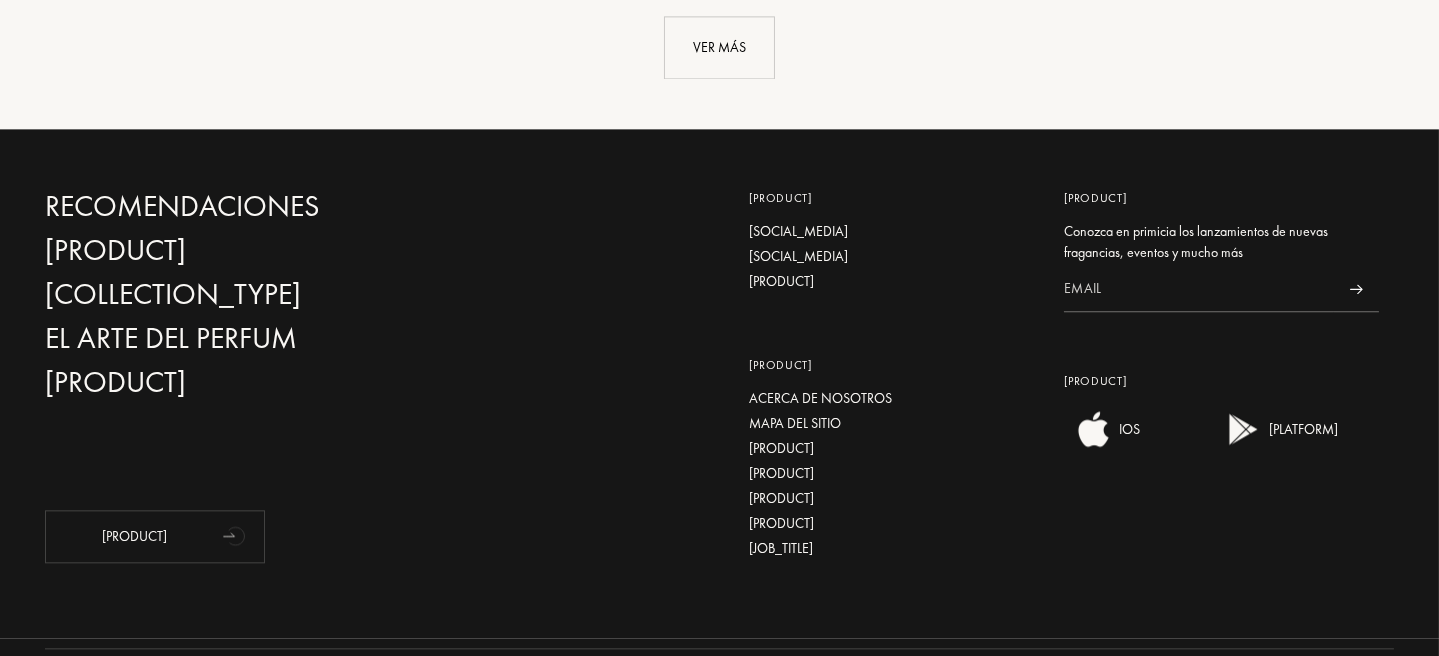 scroll, scrollTop: 9133, scrollLeft: 0, axis: vertical 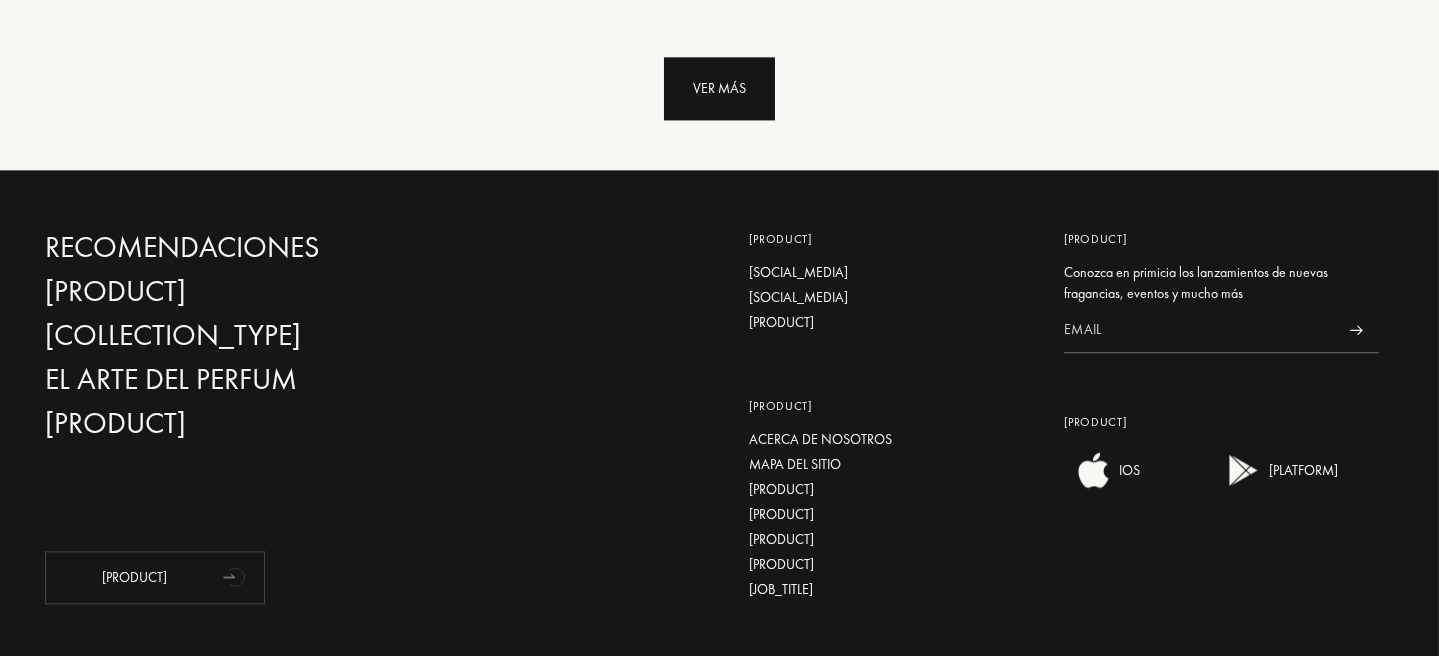 click on "Ver más" at bounding box center (719, 88) 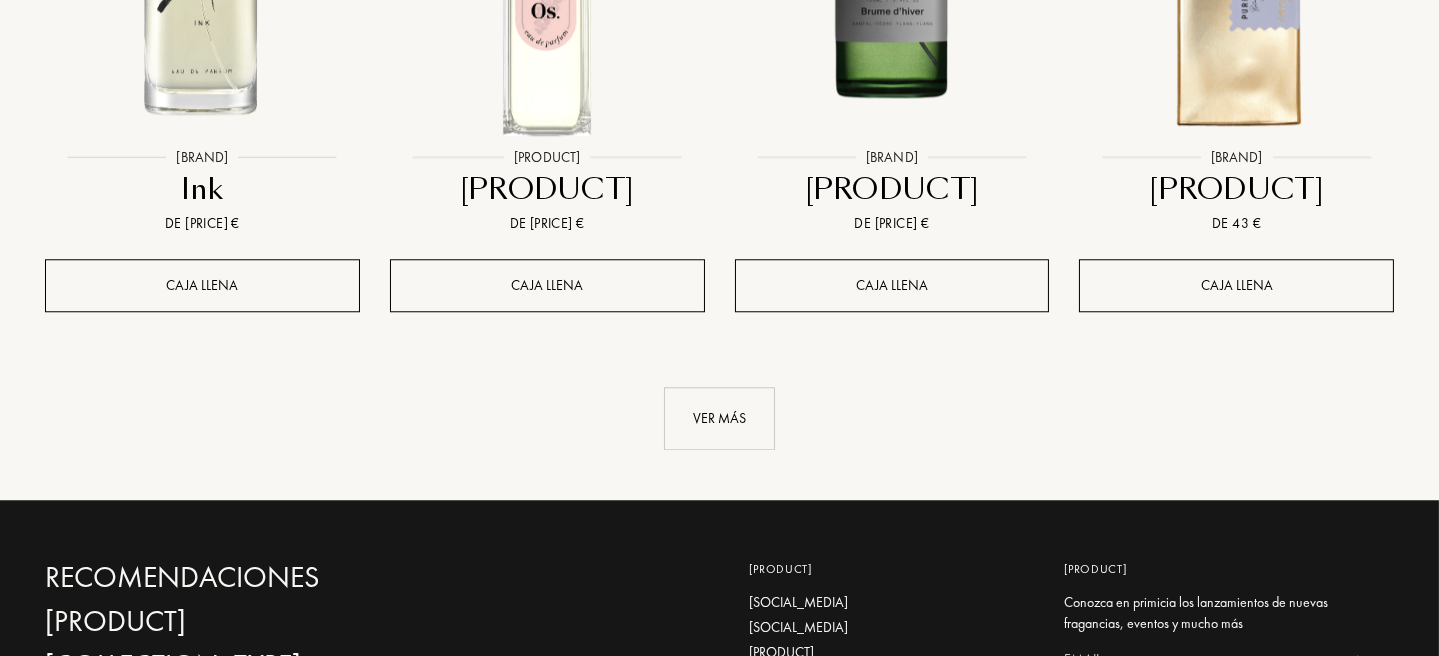 scroll, scrollTop: 10433, scrollLeft: 0, axis: vertical 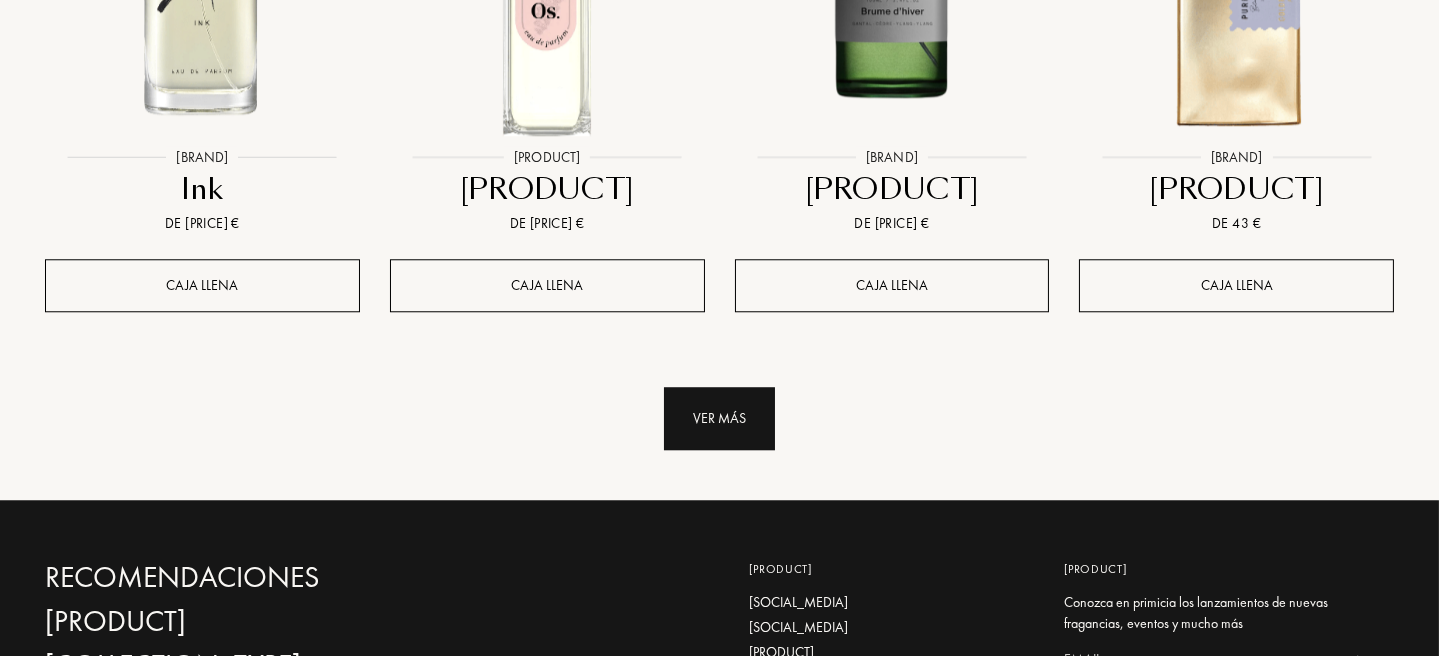 click on "Ver más" at bounding box center [719, 418] 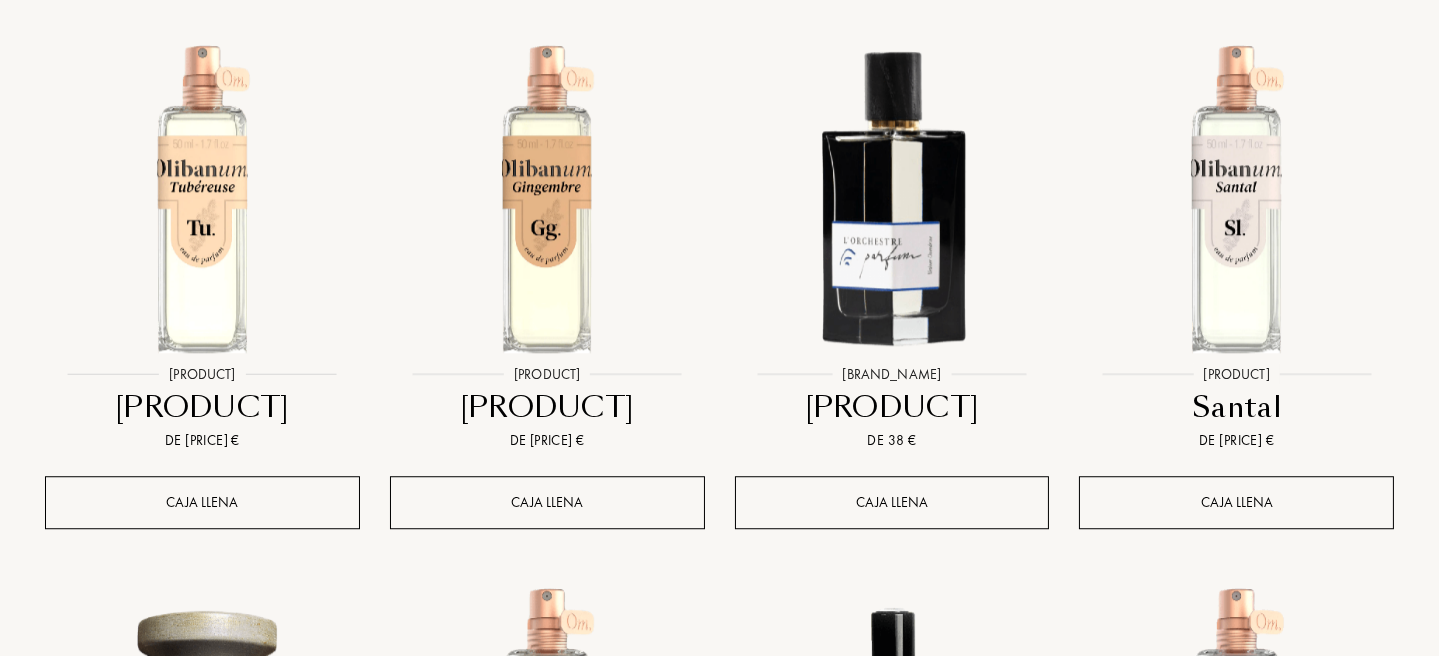 scroll, scrollTop: 10833, scrollLeft: 0, axis: vertical 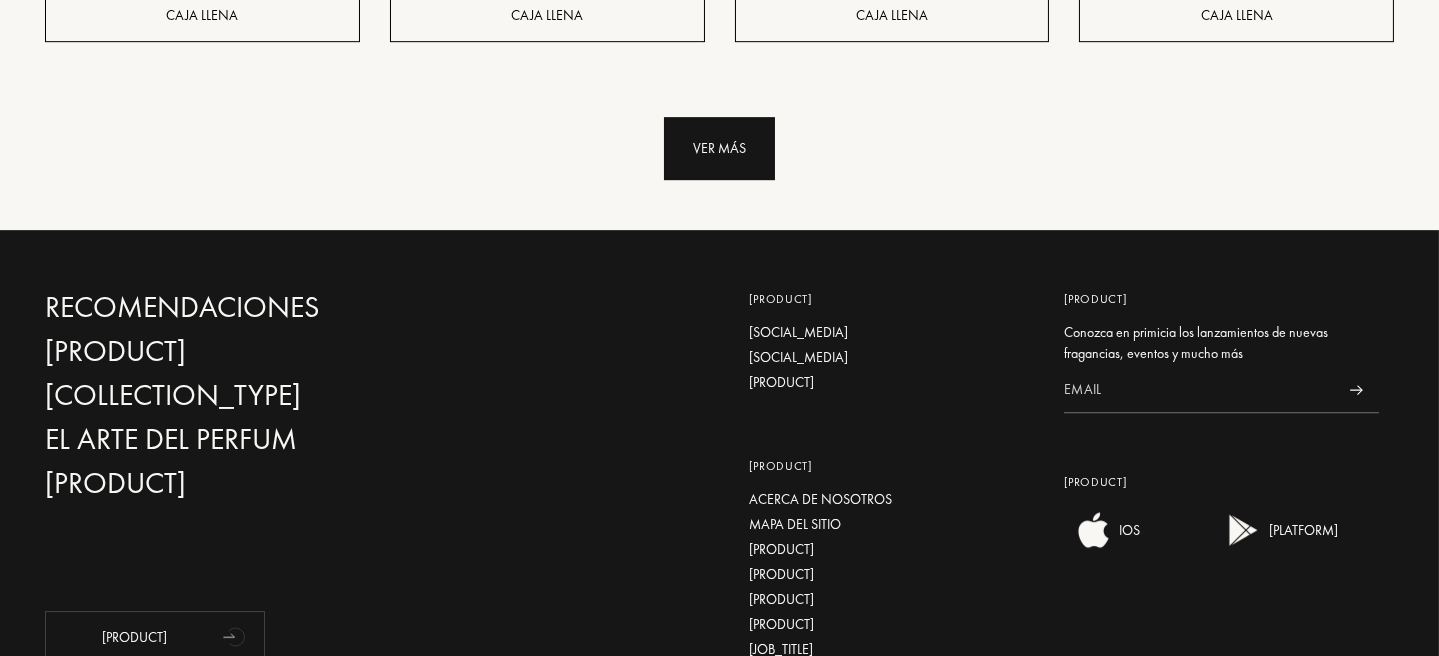 click on "Ver más" at bounding box center (719, 148) 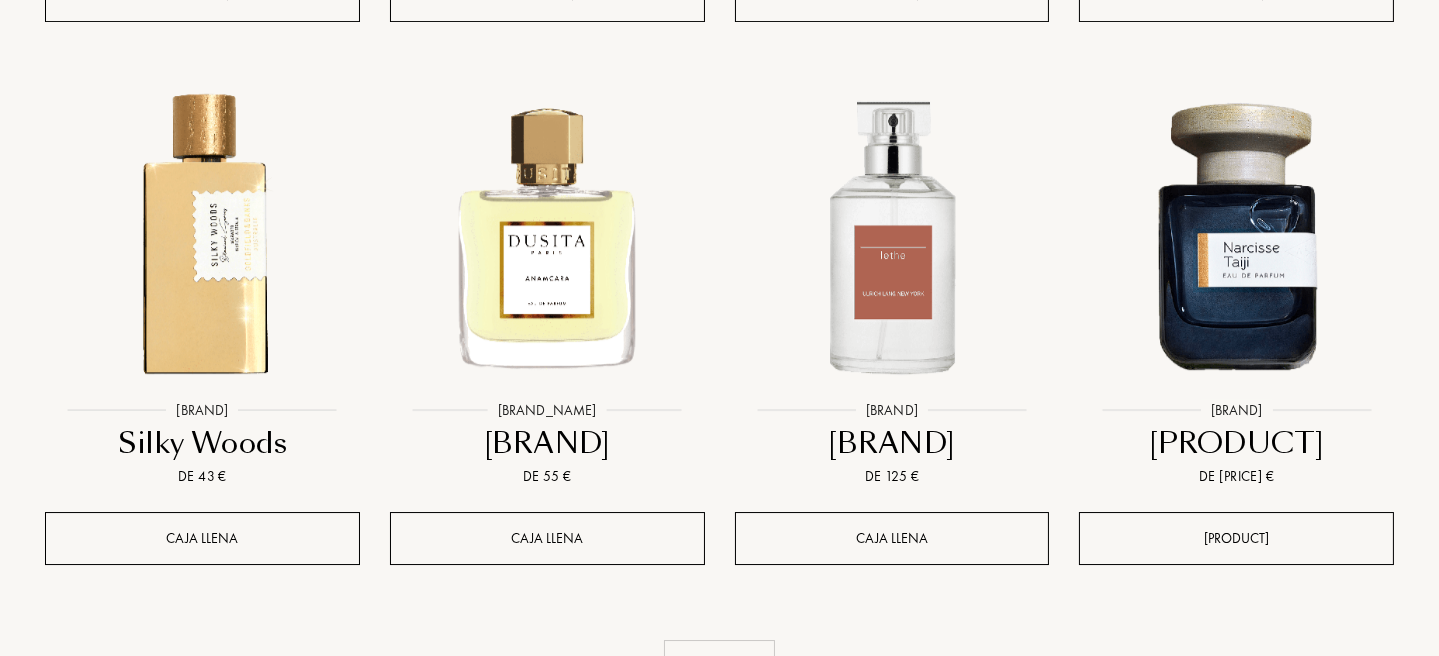 scroll, scrollTop: 13633, scrollLeft: 0, axis: vertical 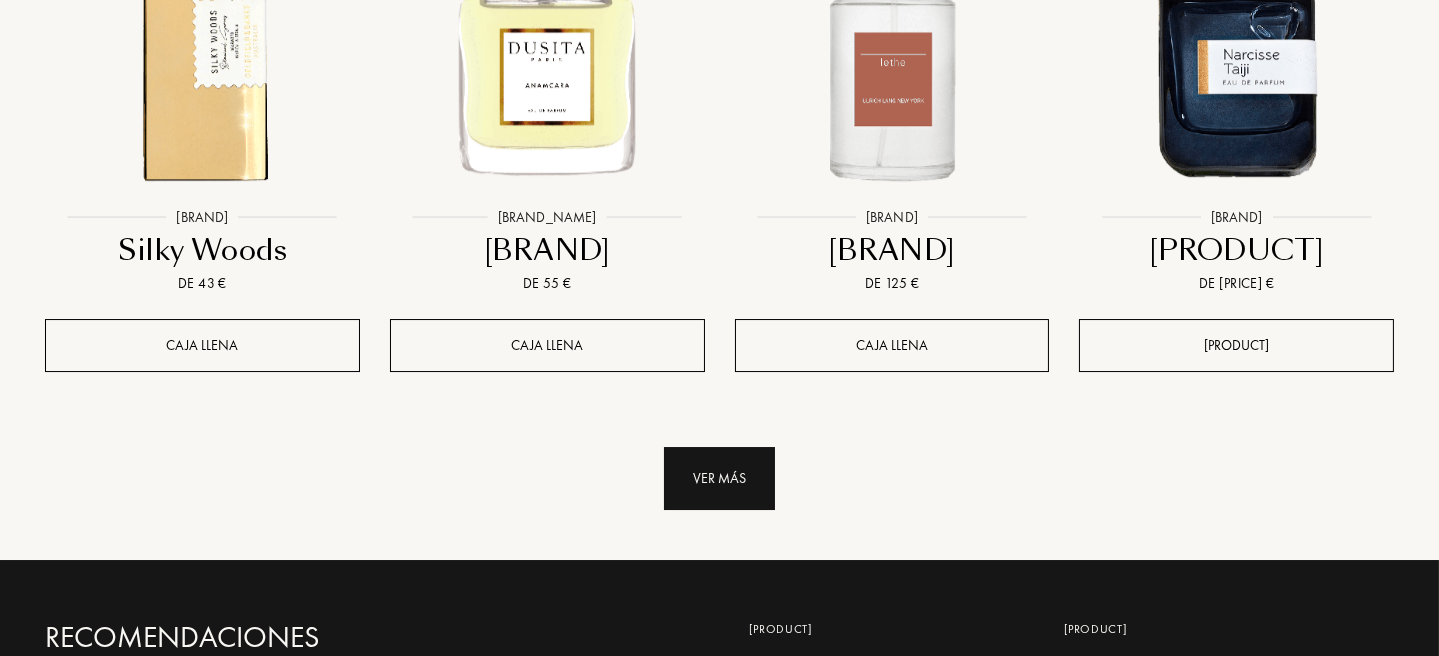 click on "Ver más" at bounding box center [719, 478] 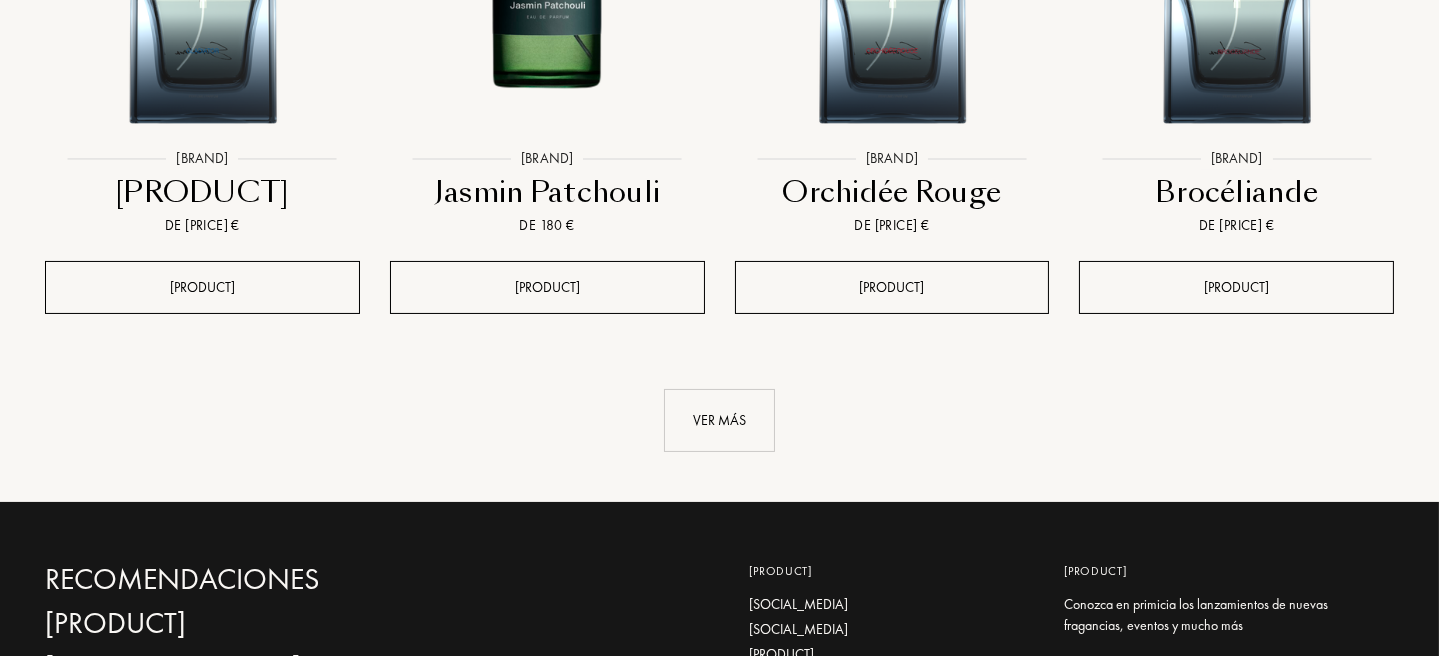 scroll, scrollTop: 15333, scrollLeft: 0, axis: vertical 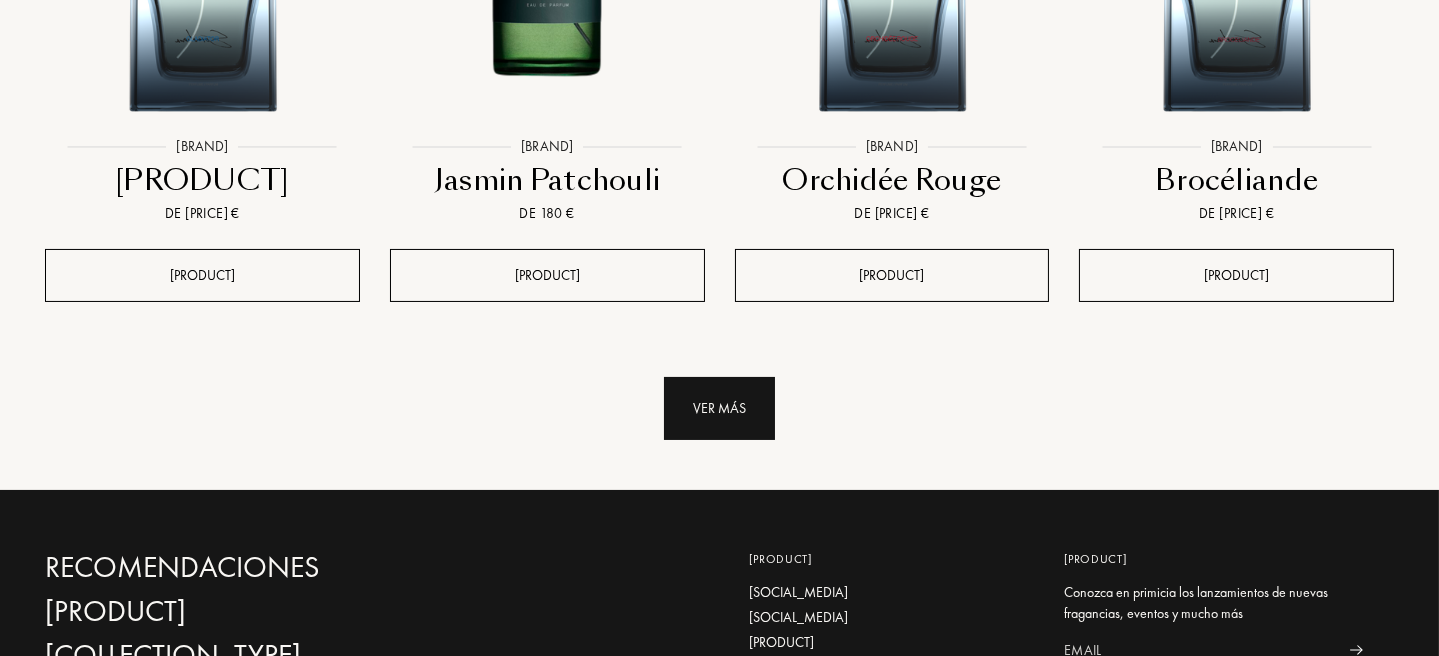 click on "Ver más" at bounding box center [719, 408] 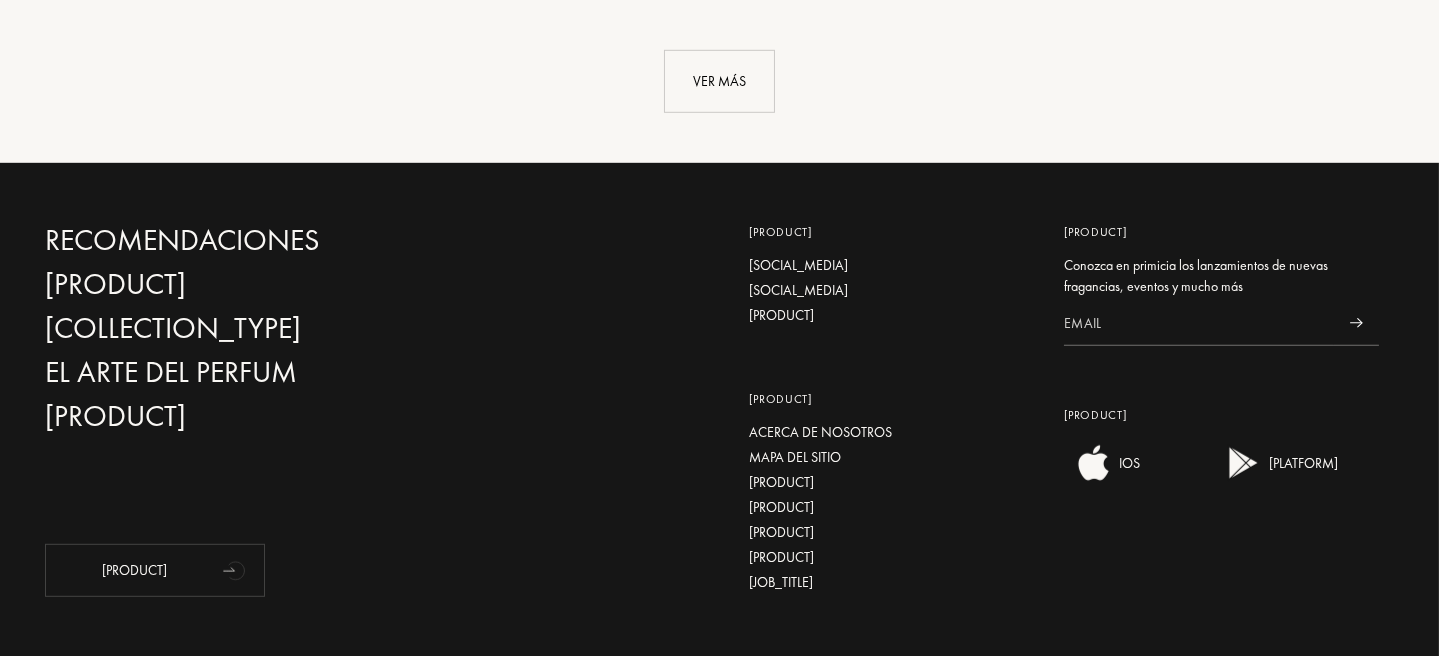scroll, scrollTop: 17433, scrollLeft: 0, axis: vertical 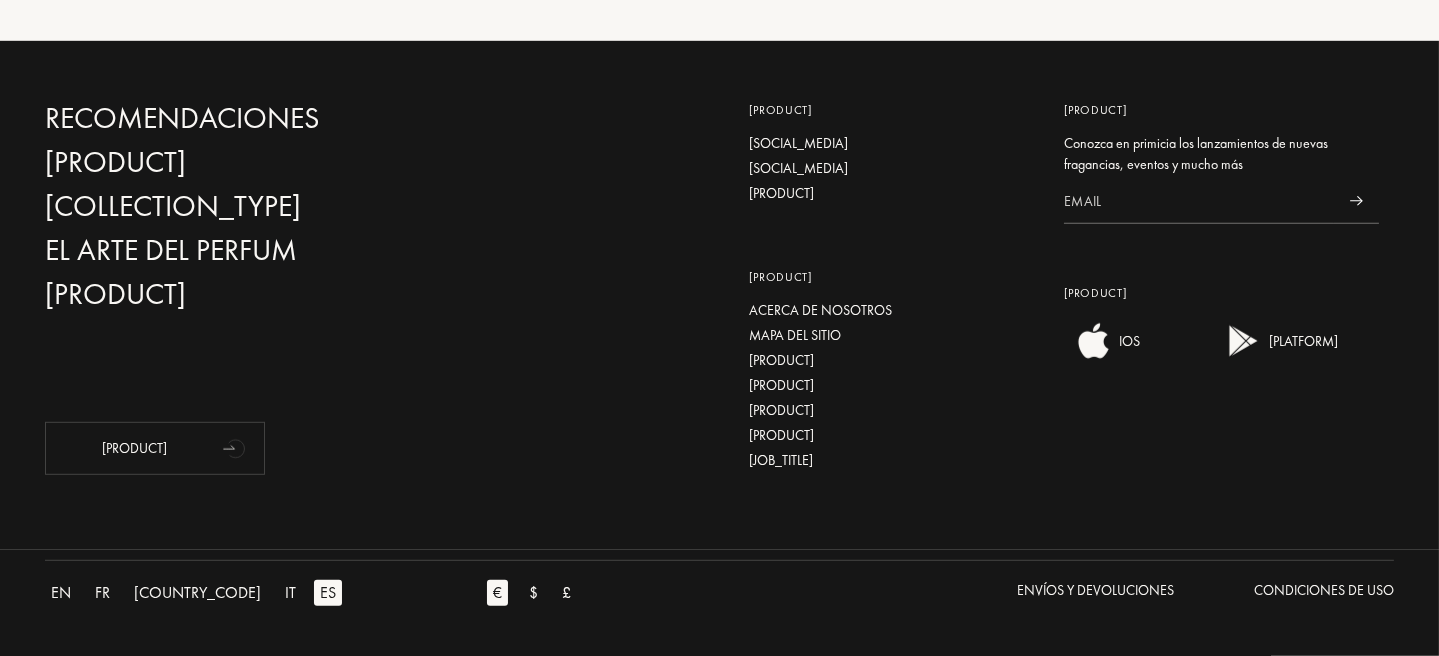 click on "Ver más" at bounding box center (719, -41) 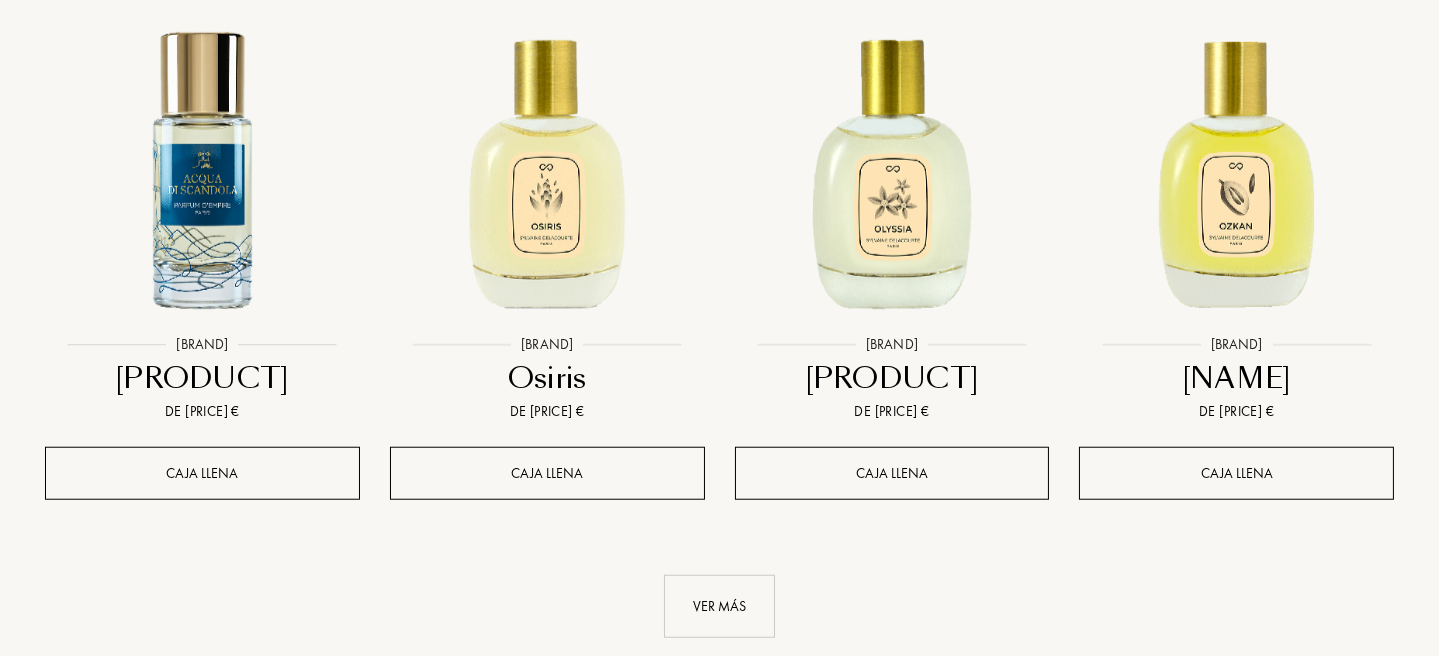 scroll, scrollTop: 18462, scrollLeft: 0, axis: vertical 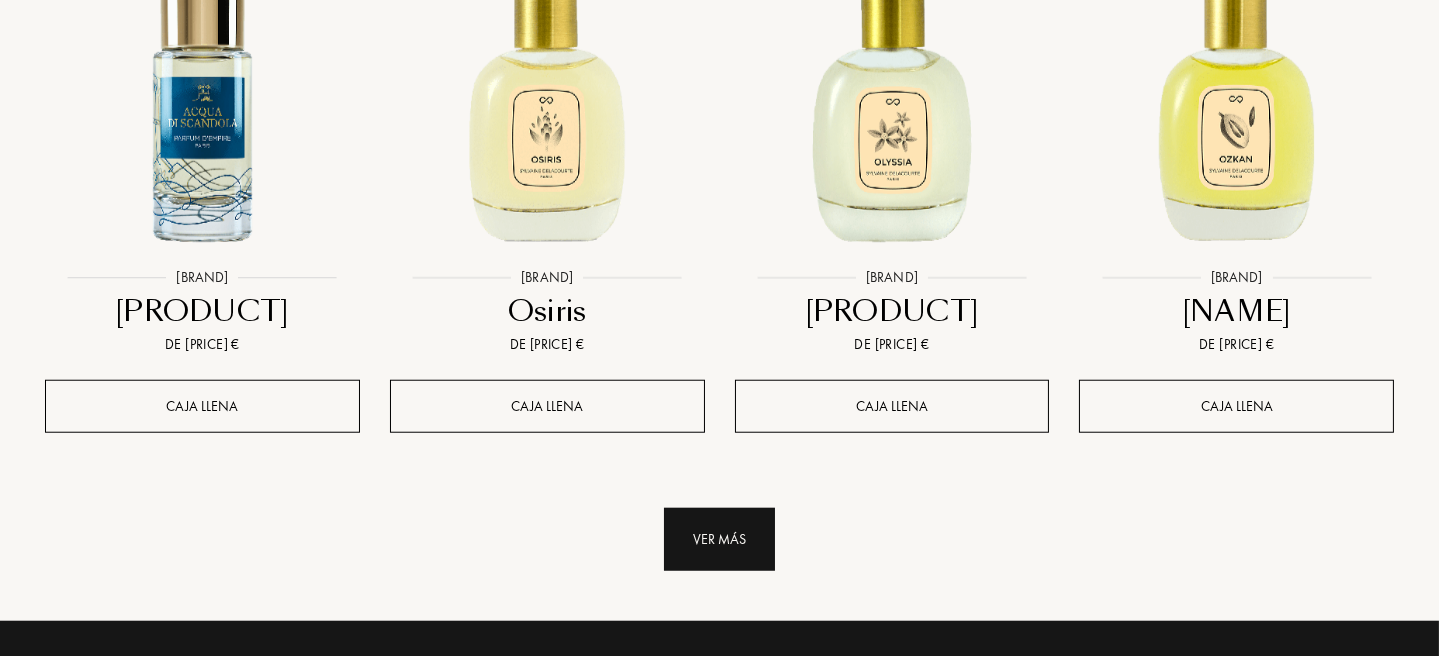 click on "Ver más" at bounding box center (719, 539) 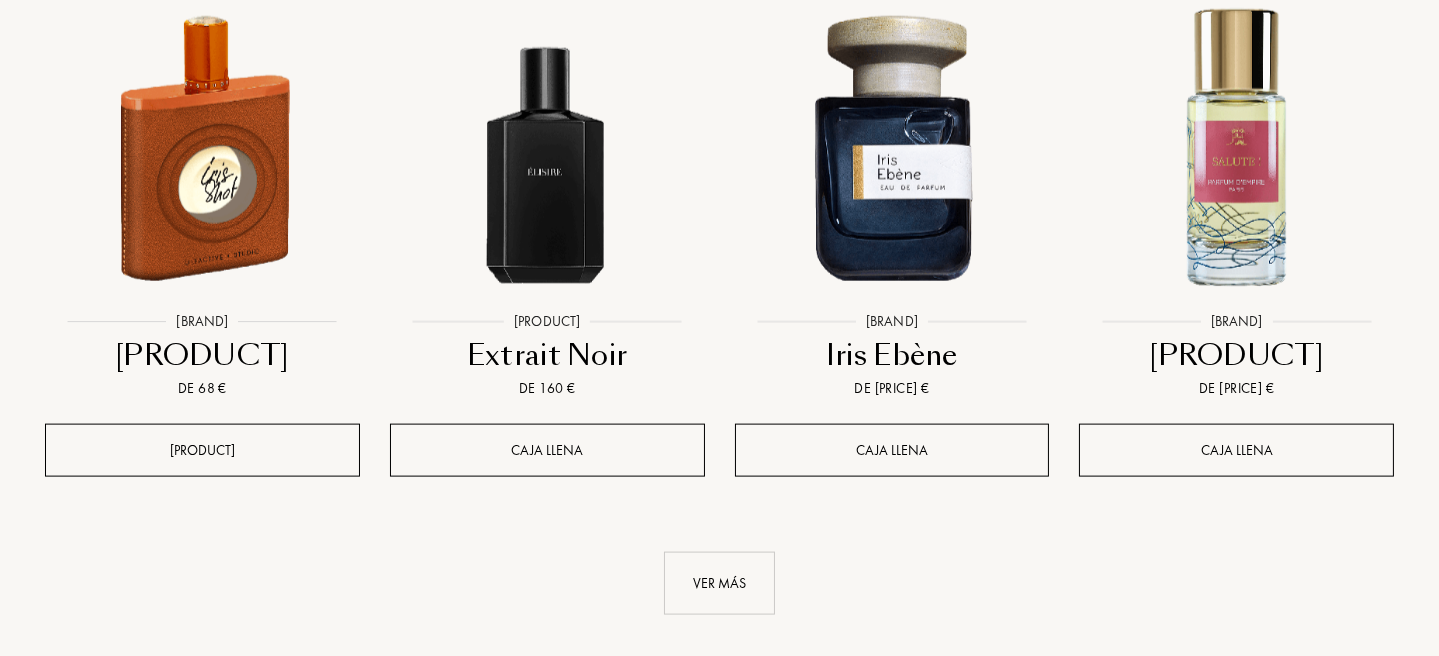 scroll, scrollTop: 20162, scrollLeft: 0, axis: vertical 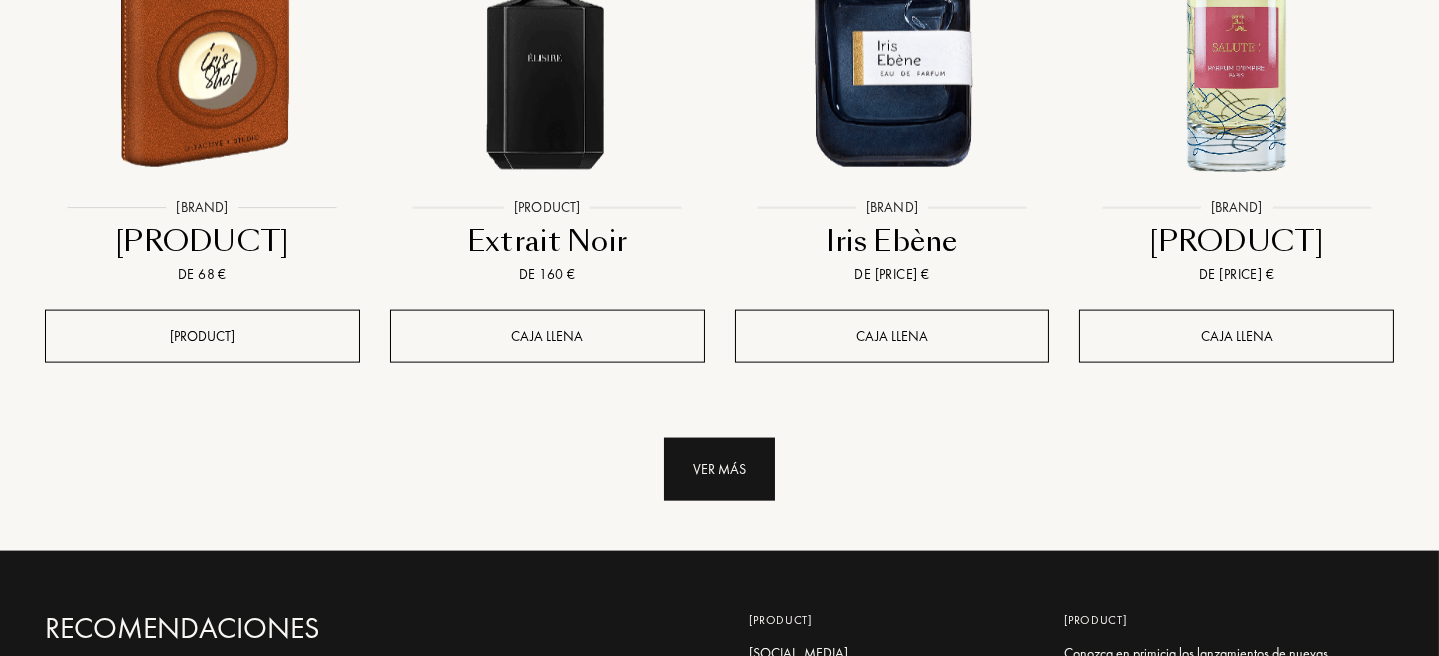 click on "Ver más" at bounding box center [719, 469] 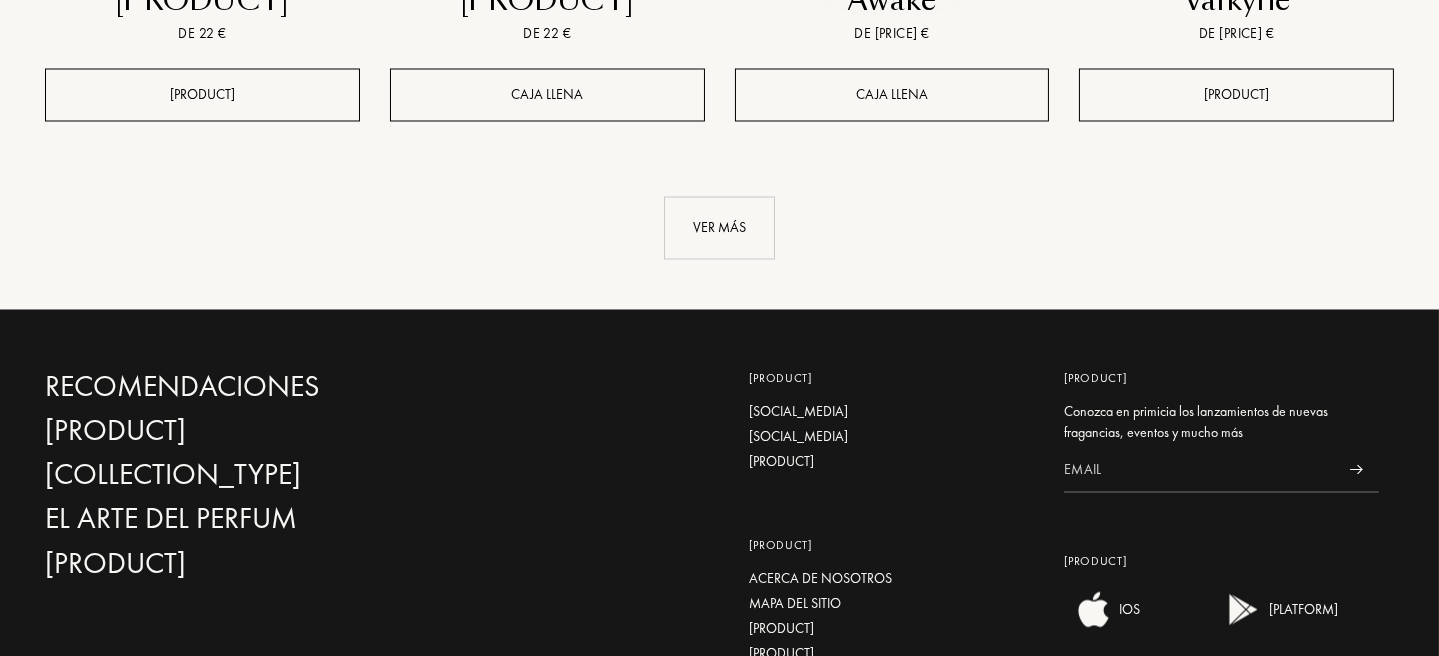 scroll, scrollTop: 22062, scrollLeft: 0, axis: vertical 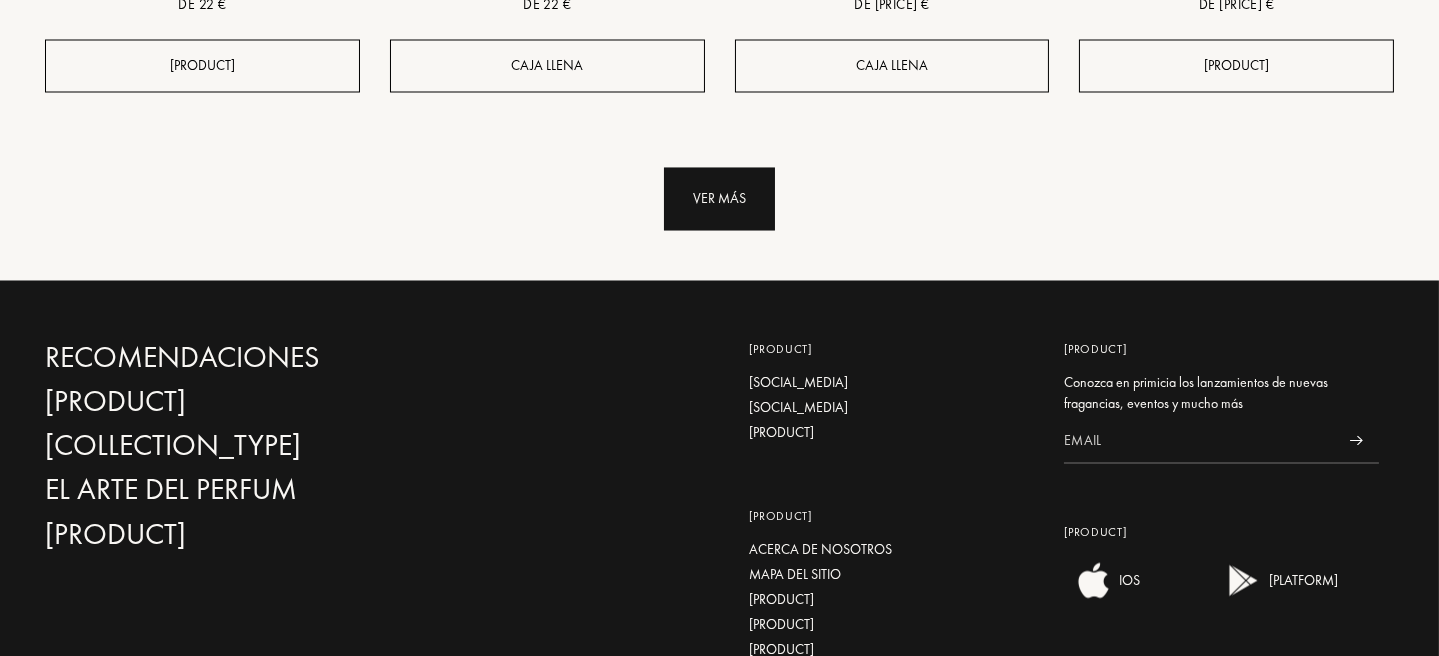 click on "Ver más" at bounding box center [719, 199] 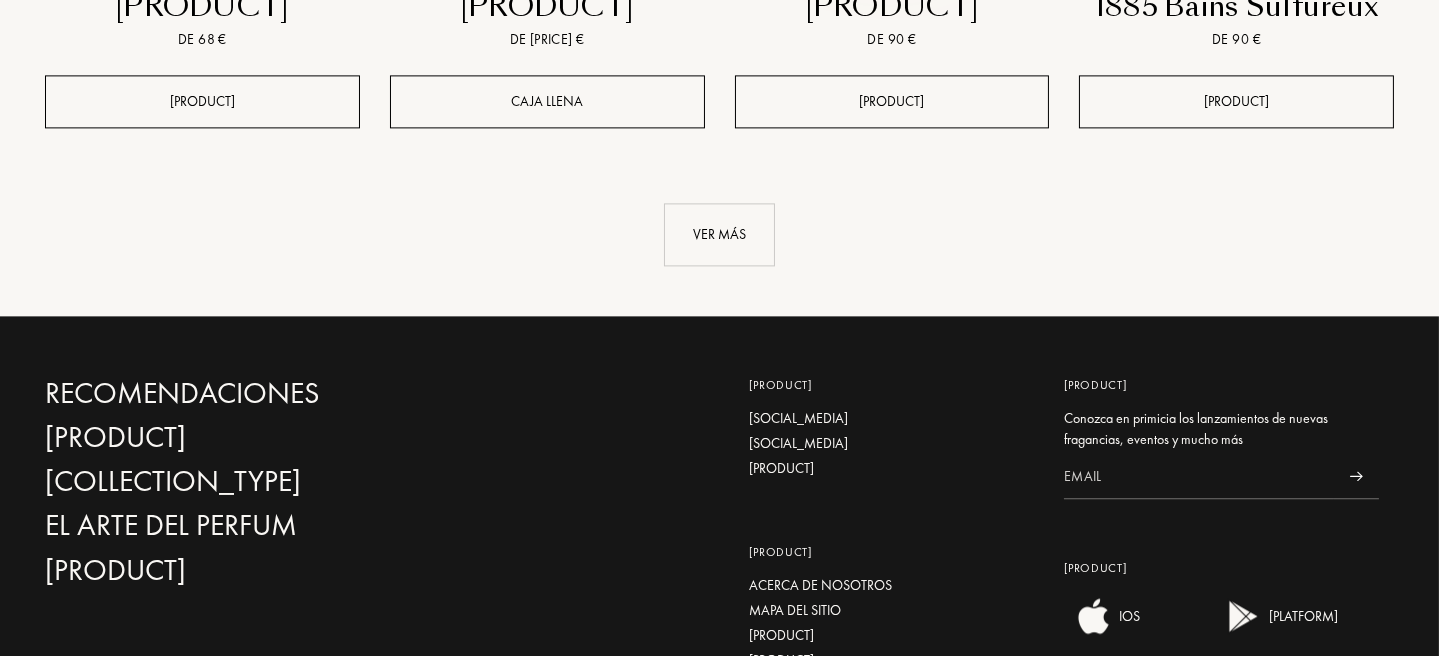 scroll, scrollTop: 23662, scrollLeft: 0, axis: vertical 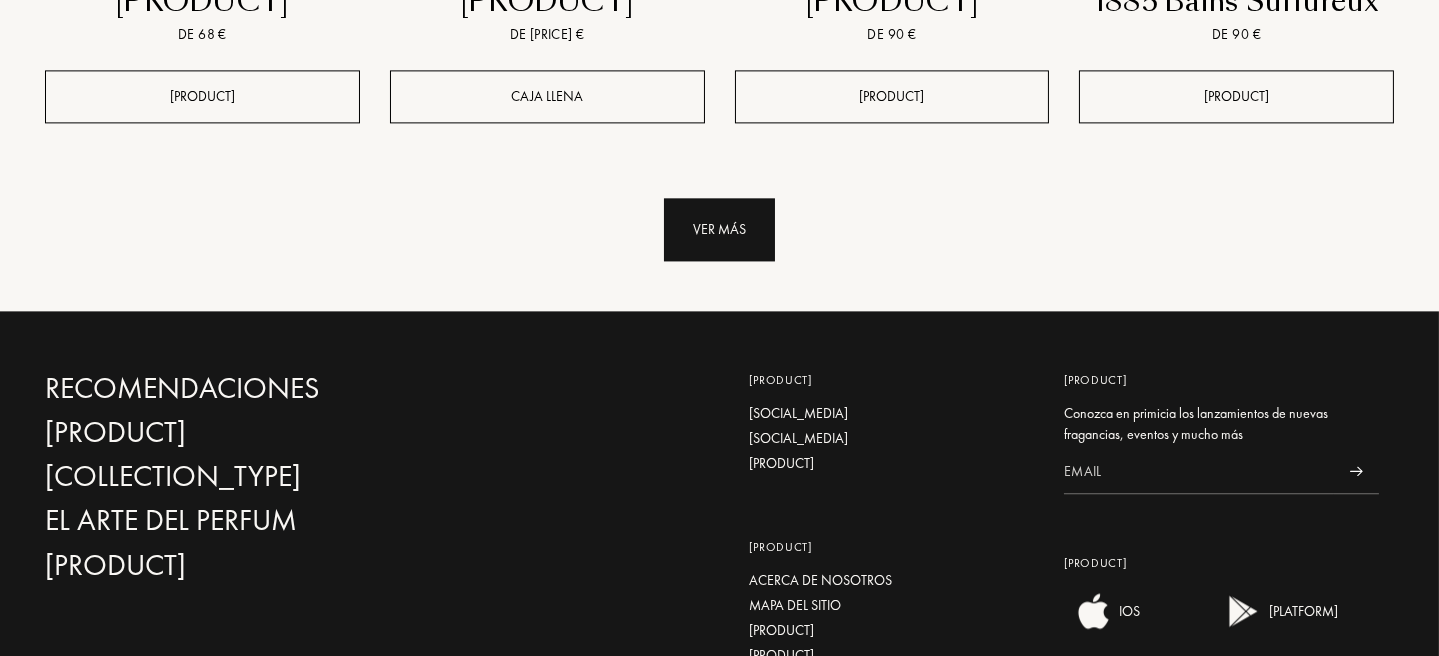 click on "Ver más" at bounding box center [719, 229] 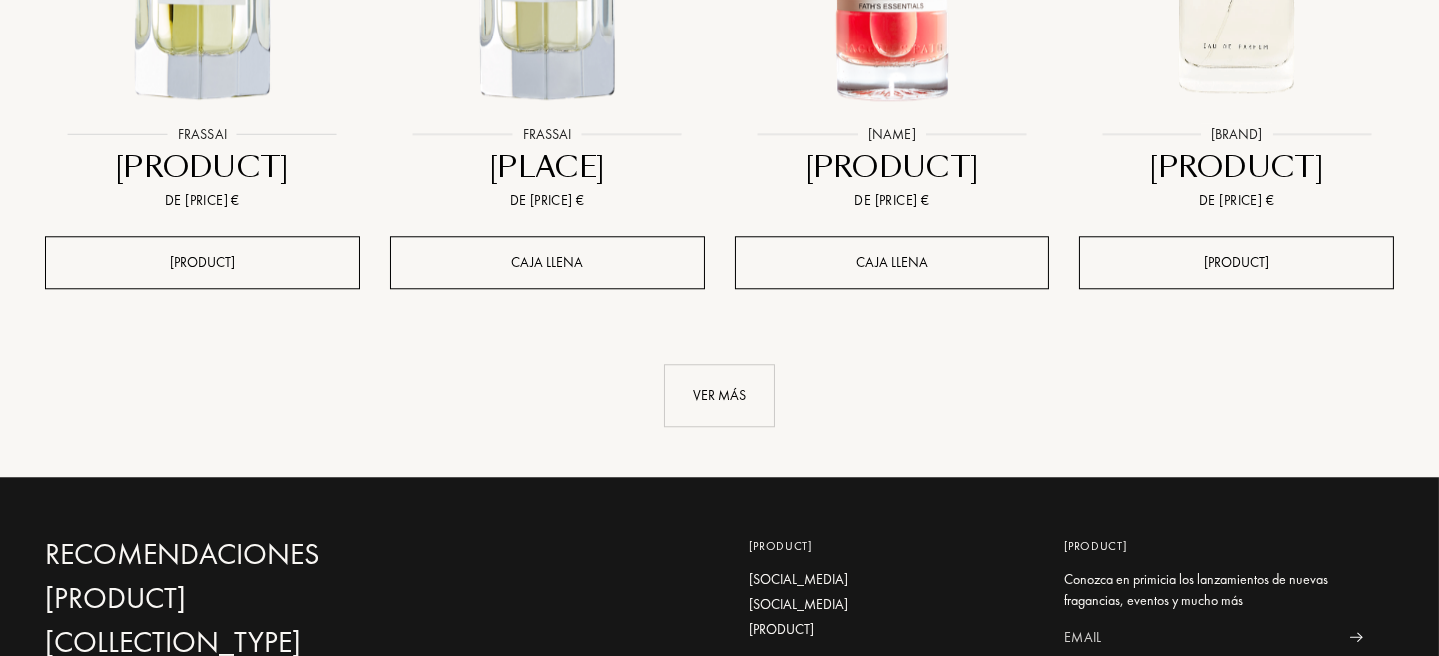 scroll, scrollTop: 25162, scrollLeft: 0, axis: vertical 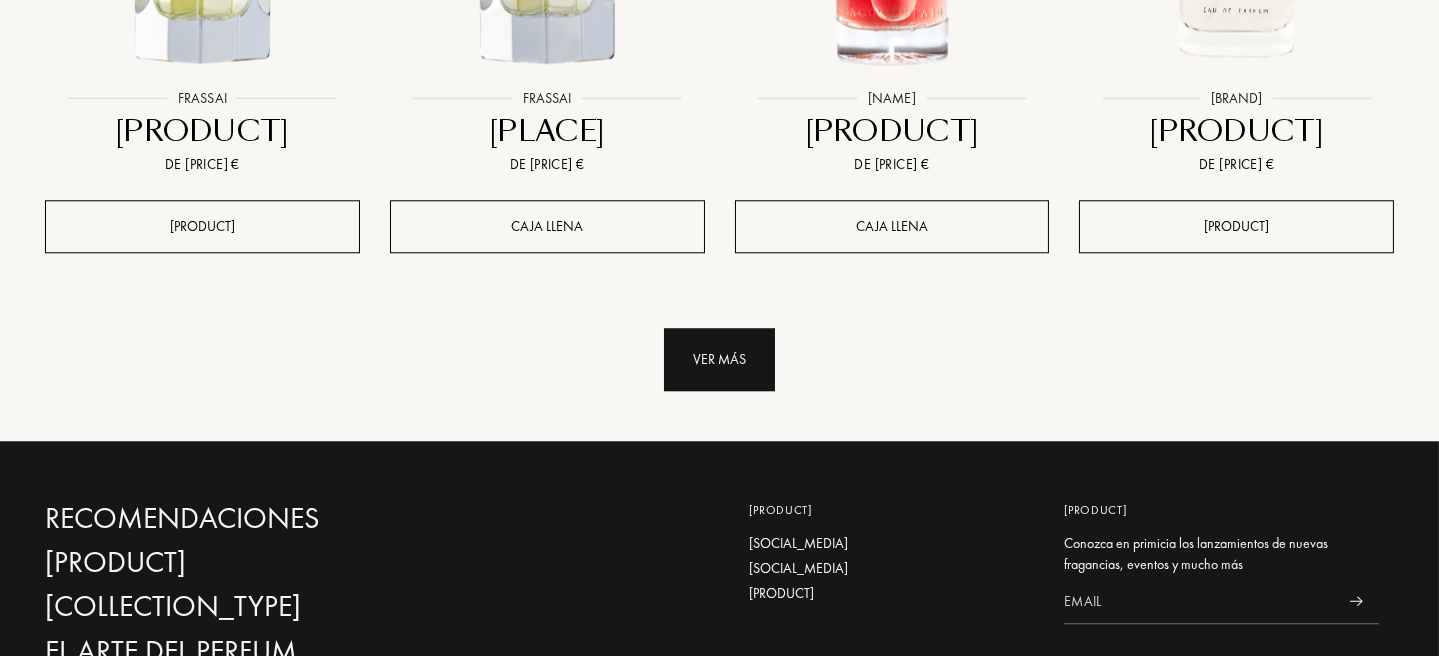 click on "Ver más" at bounding box center (719, 359) 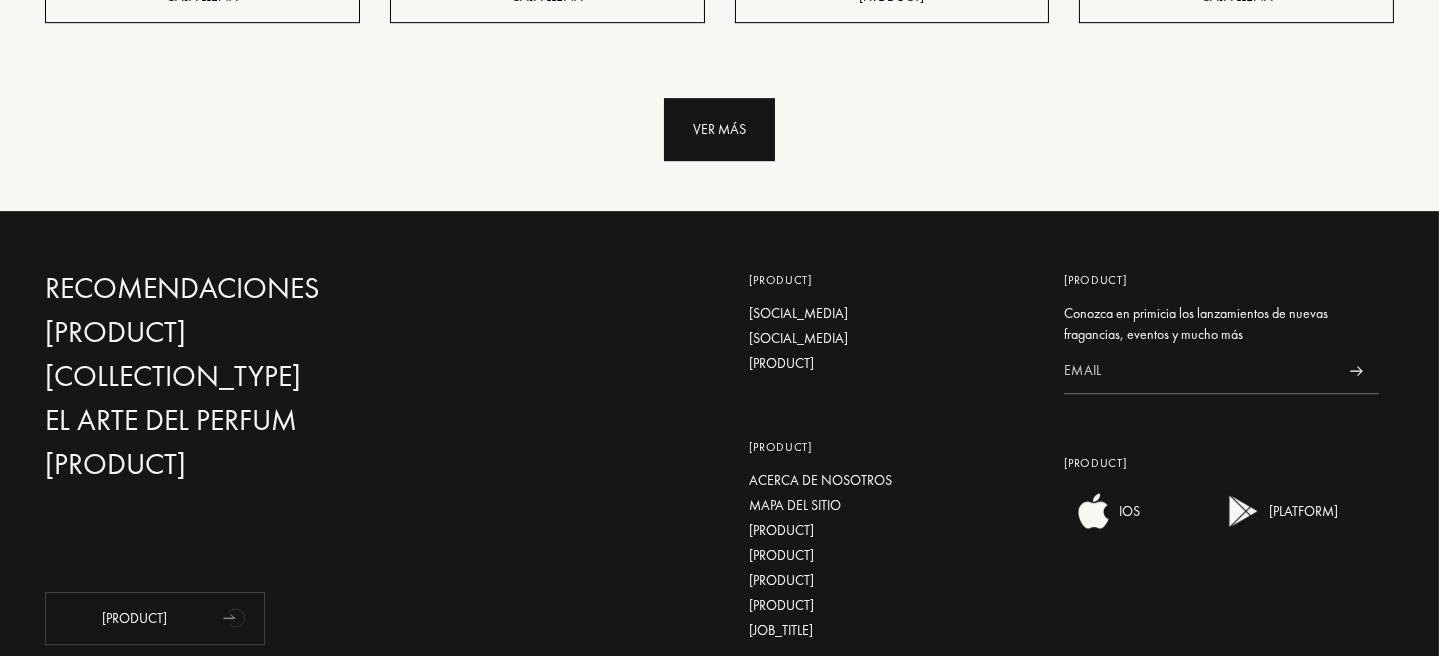 click on "Ver más" at bounding box center [719, 129] 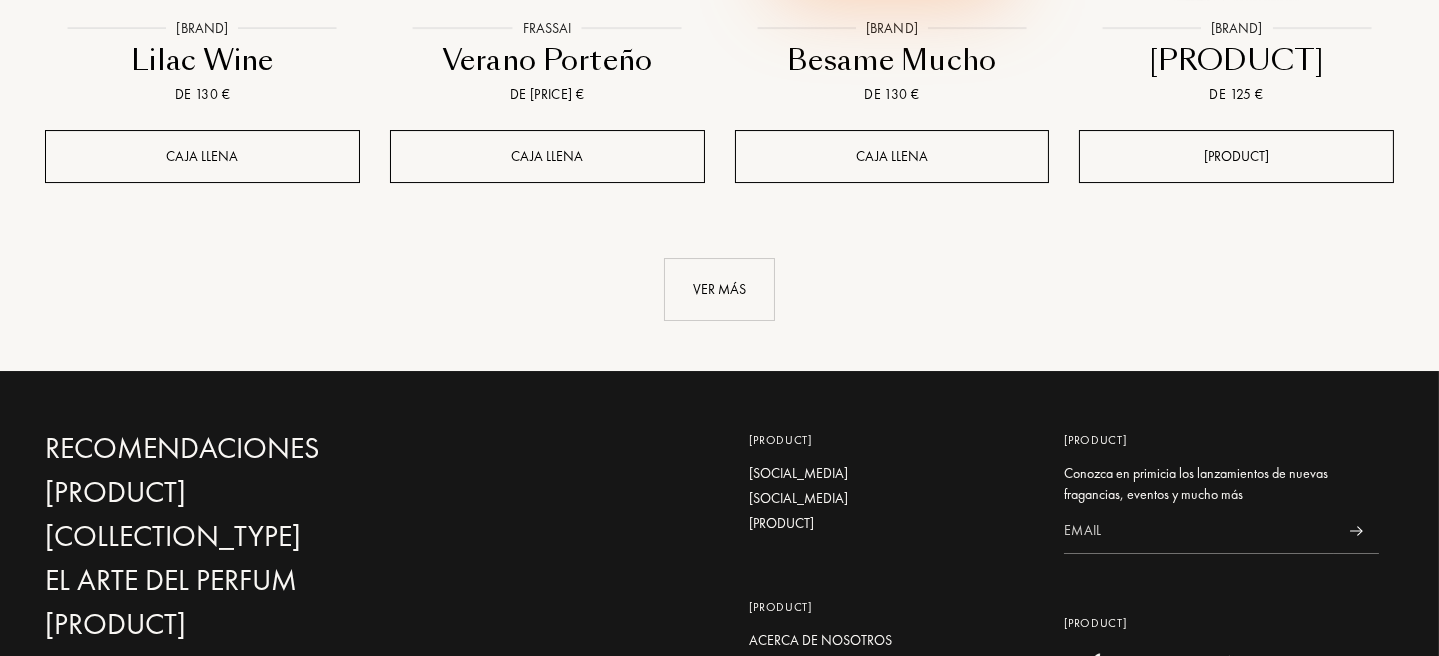 scroll, scrollTop: 28562, scrollLeft: 0, axis: vertical 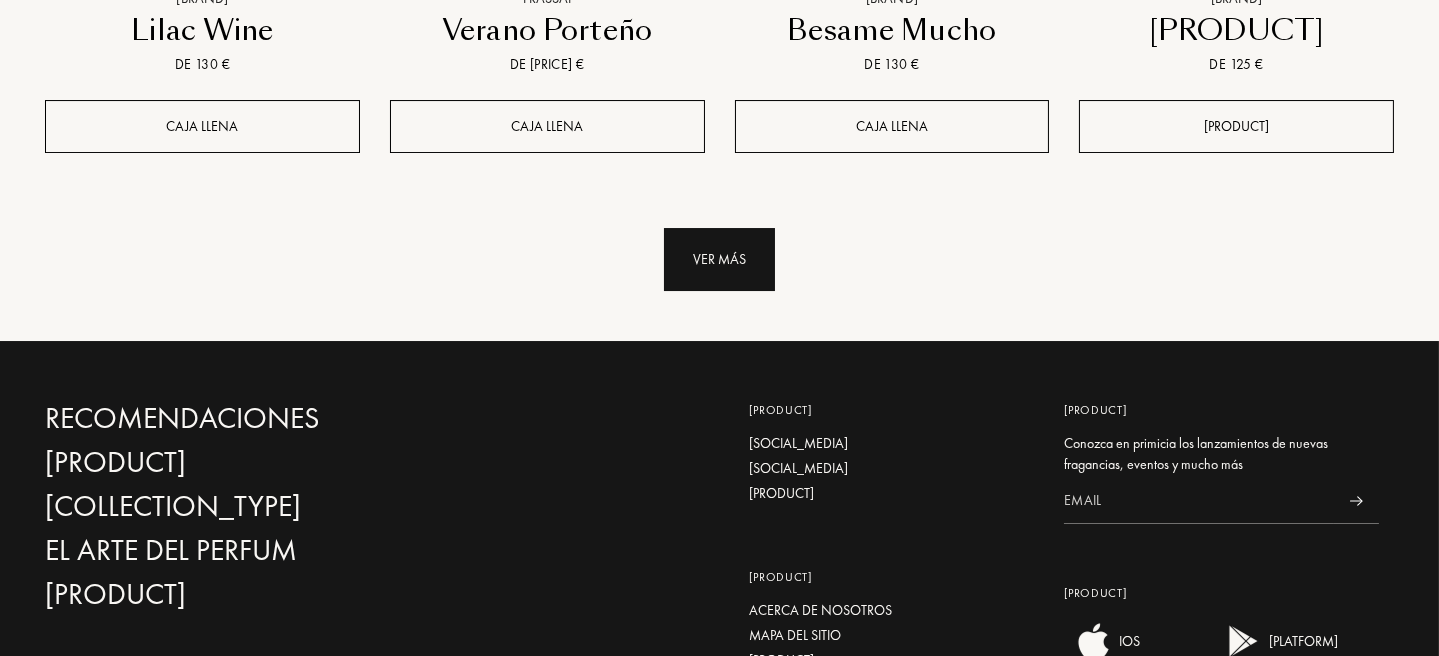 click on "Ver más" at bounding box center (719, 259) 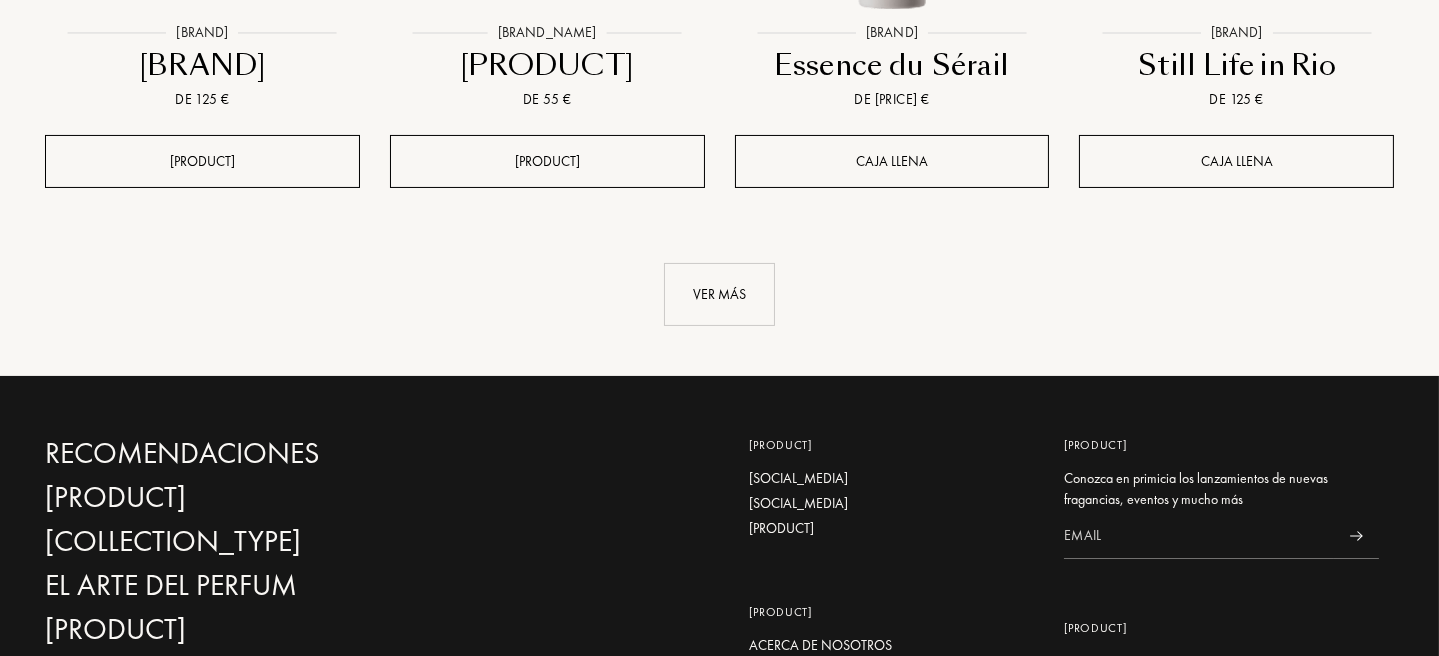 scroll, scrollTop: 30262, scrollLeft: 0, axis: vertical 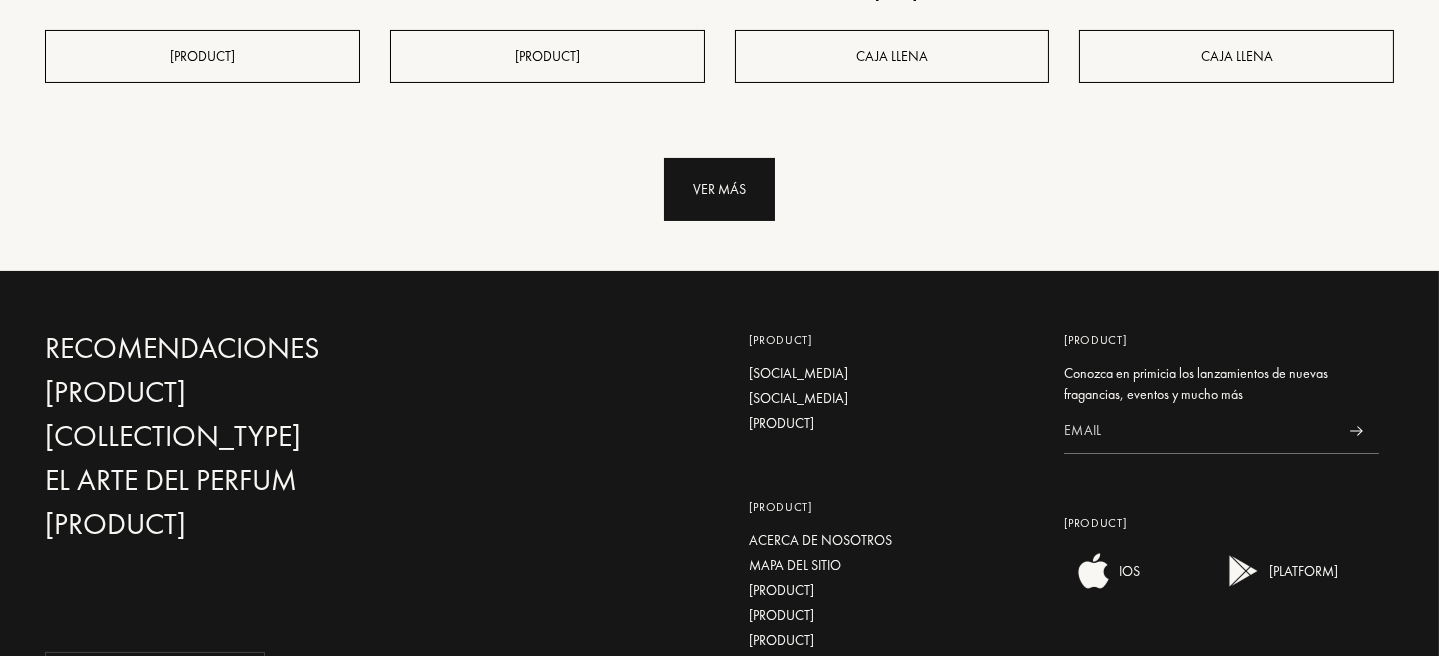 click on "Ver más" at bounding box center (719, 189) 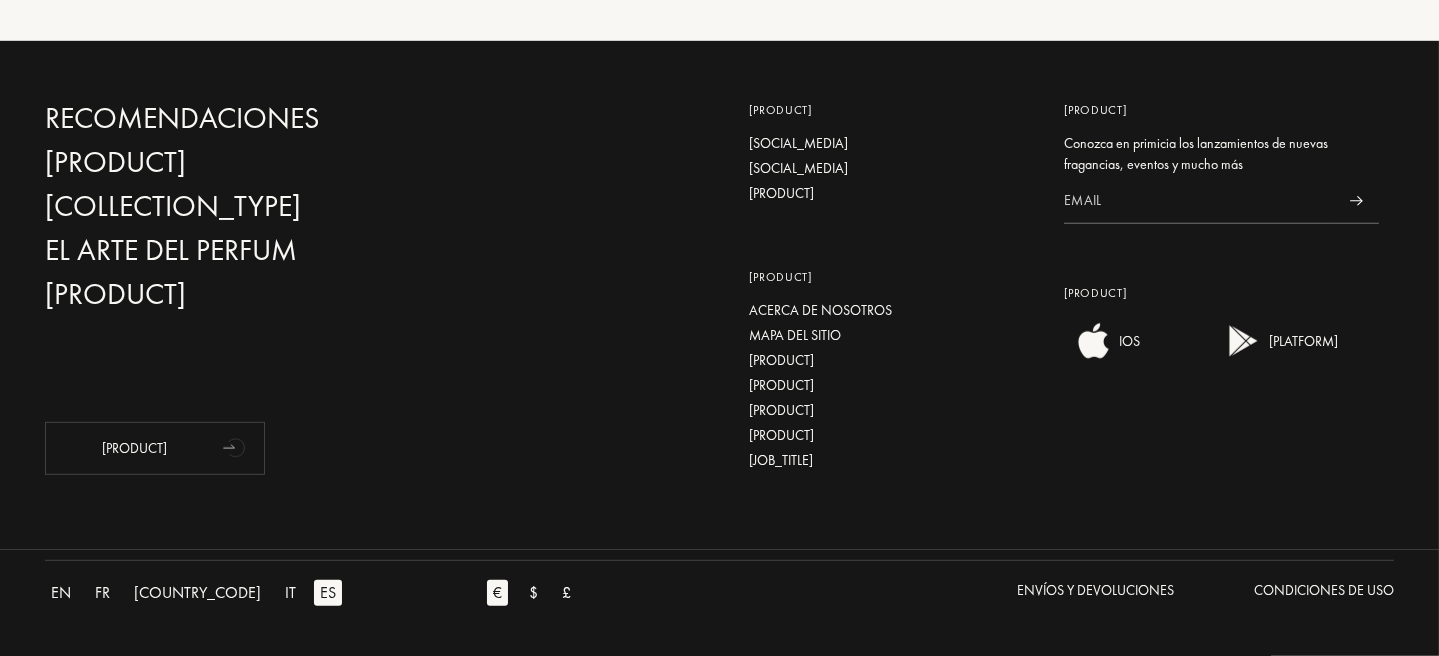 click on "Ver más" at bounding box center (719, -41) 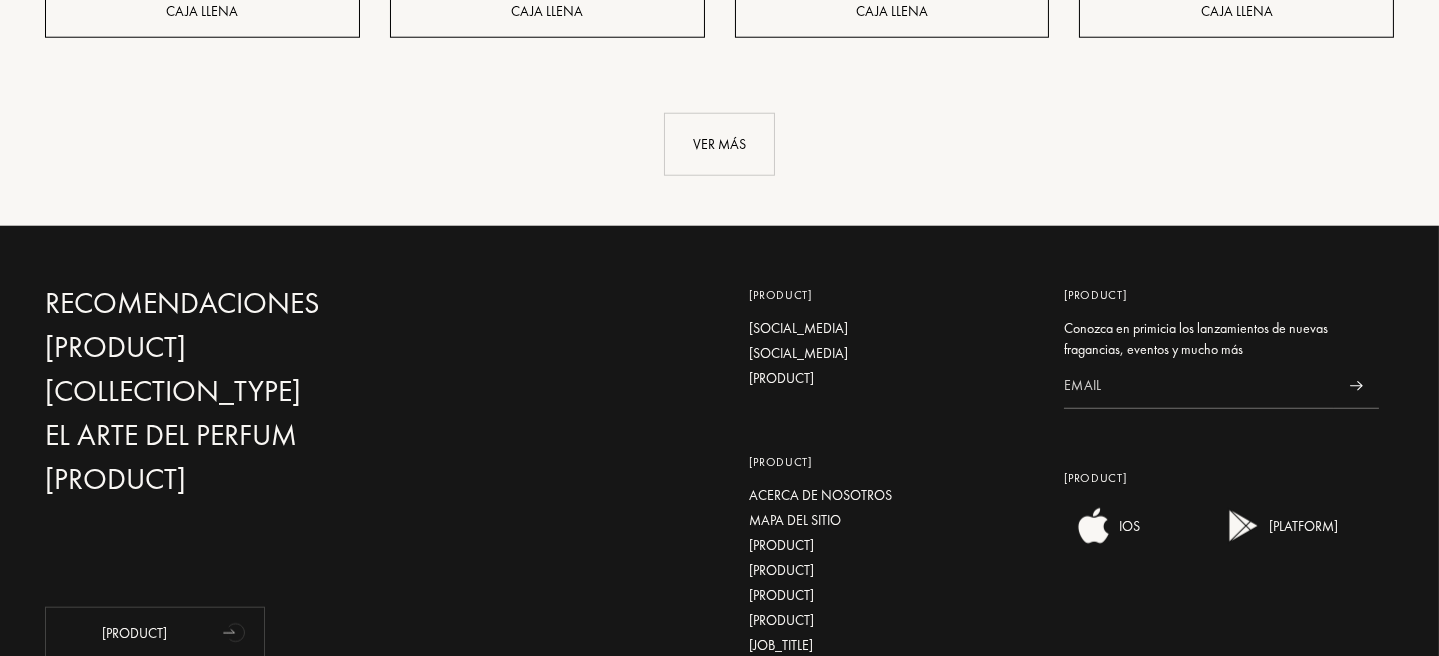 scroll, scrollTop: 33662, scrollLeft: 0, axis: vertical 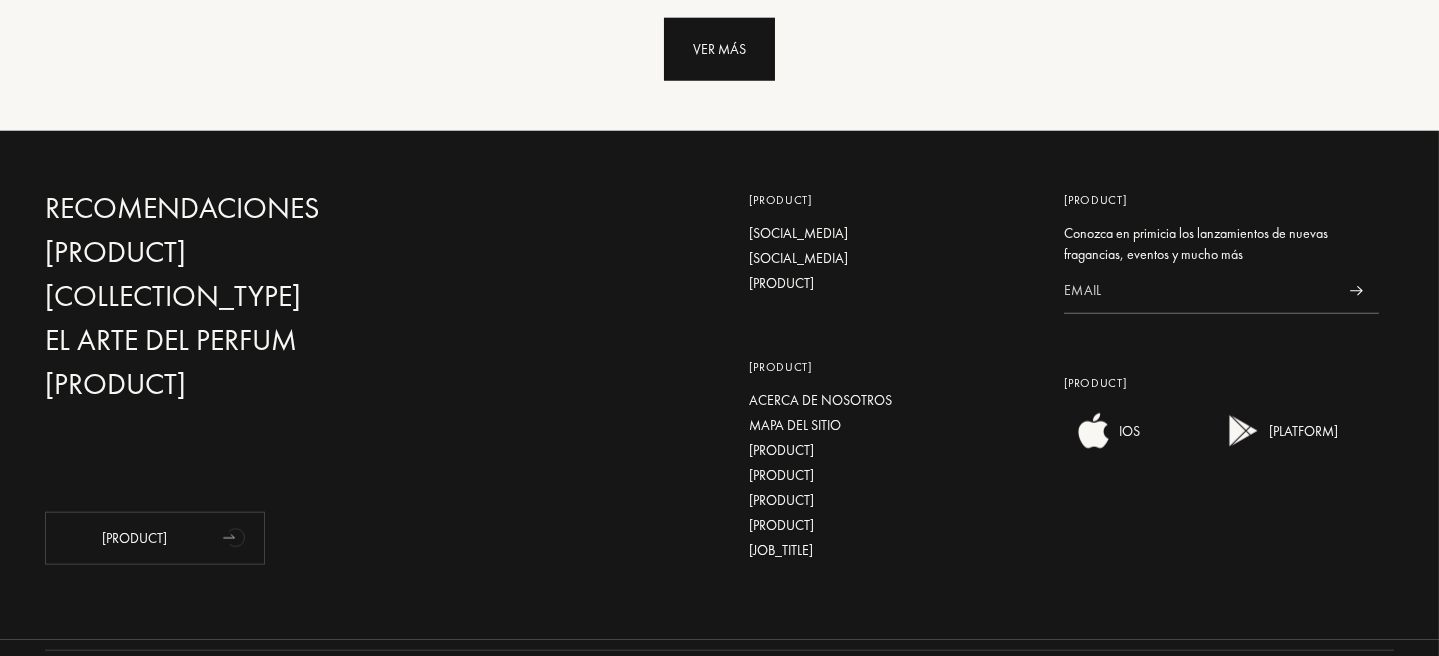 click on "Ver más" at bounding box center (719, 49) 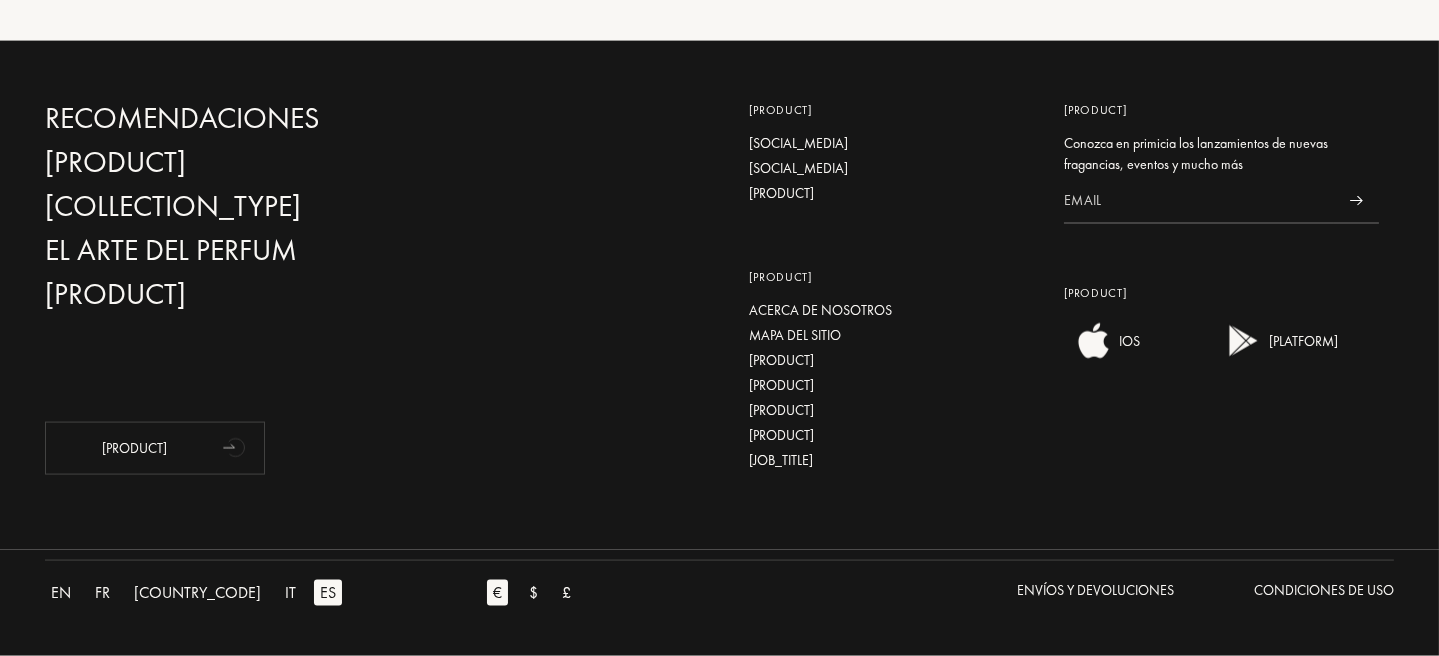 scroll, scrollTop: 35362, scrollLeft: 0, axis: vertical 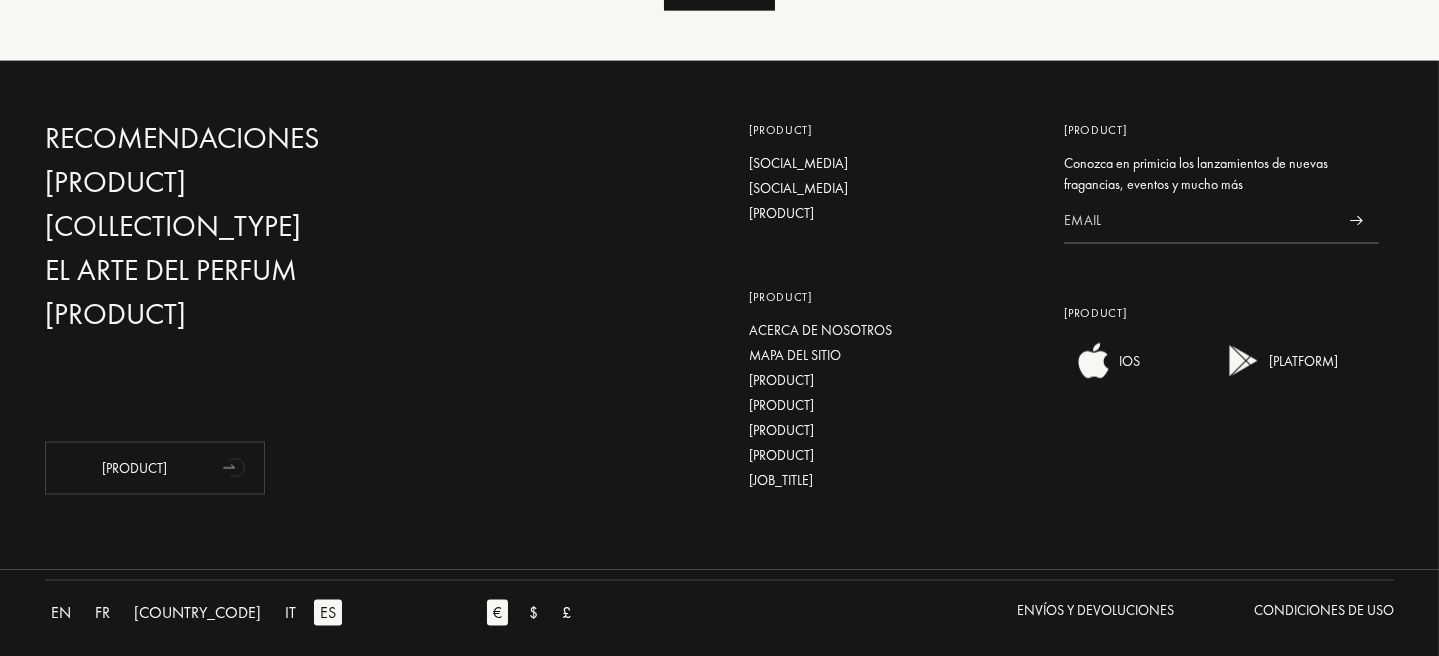 click on "Ver más" at bounding box center (719, -21) 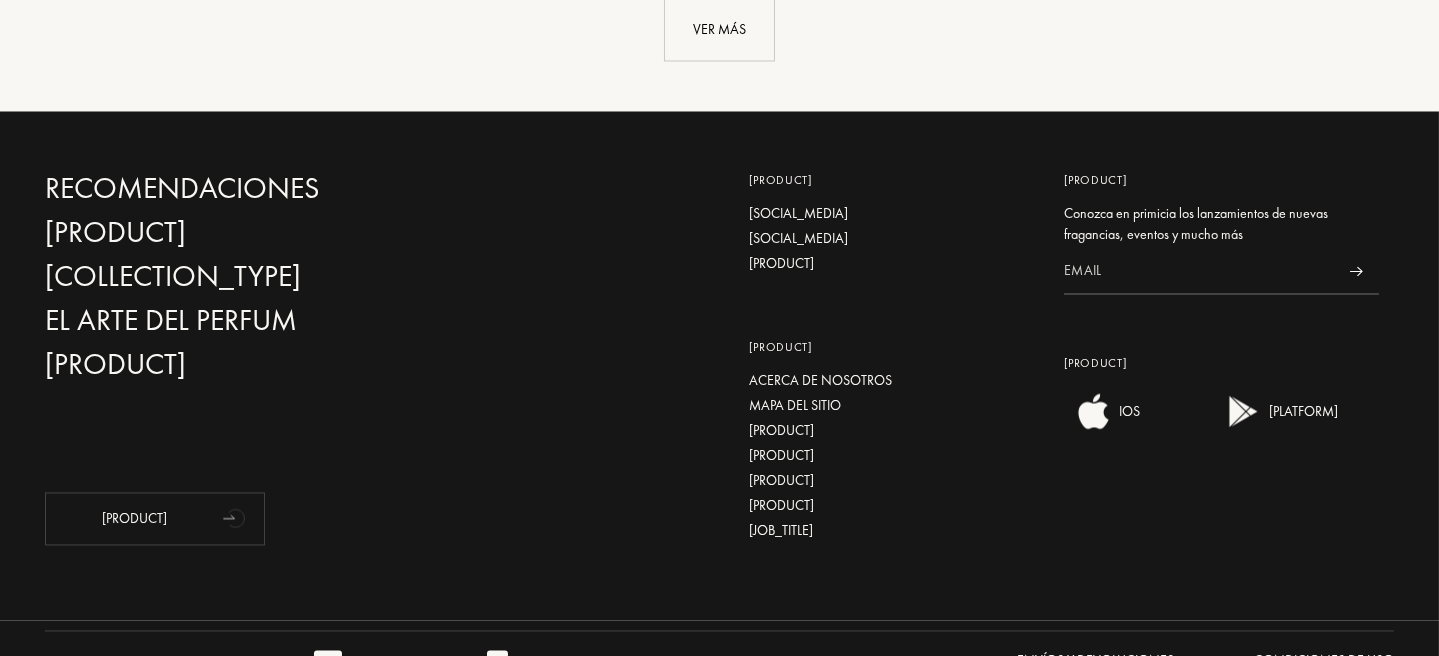 scroll, scrollTop: 37062, scrollLeft: 0, axis: vertical 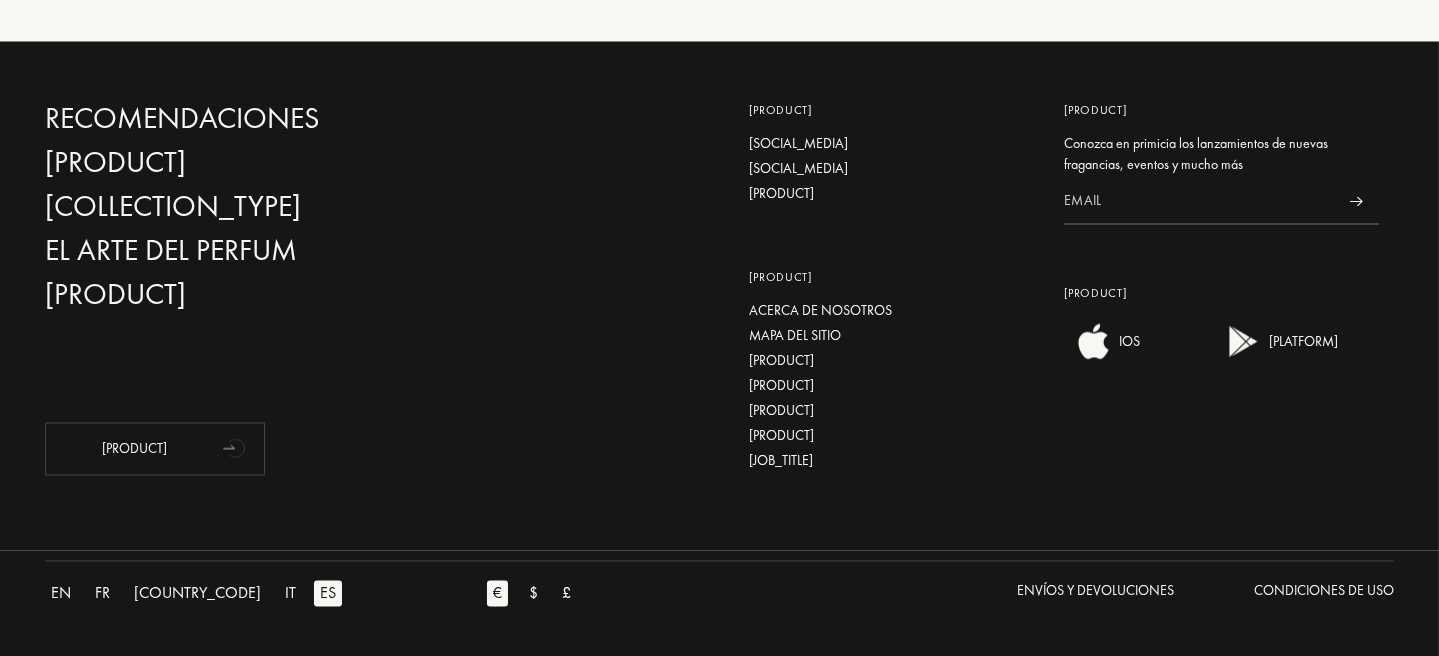 click on "Ver más" at bounding box center [719, -41] 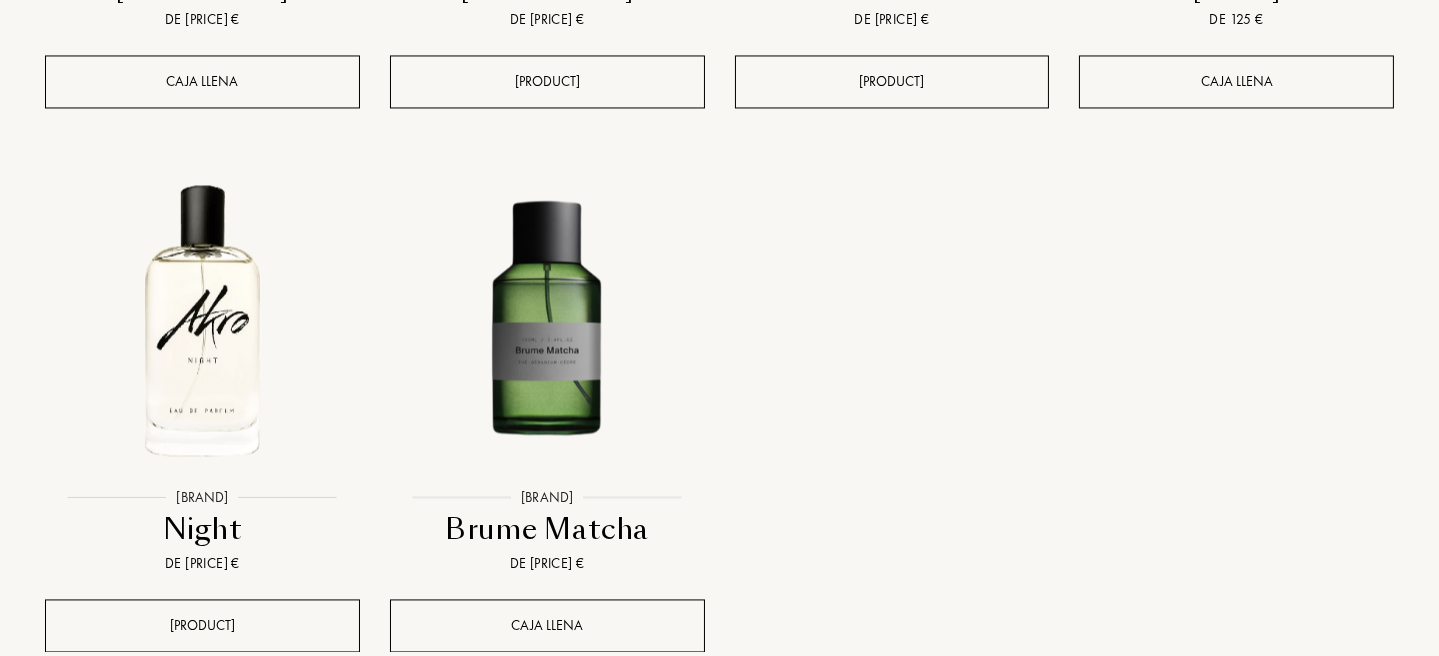 scroll, scrollTop: 37862, scrollLeft: 0, axis: vertical 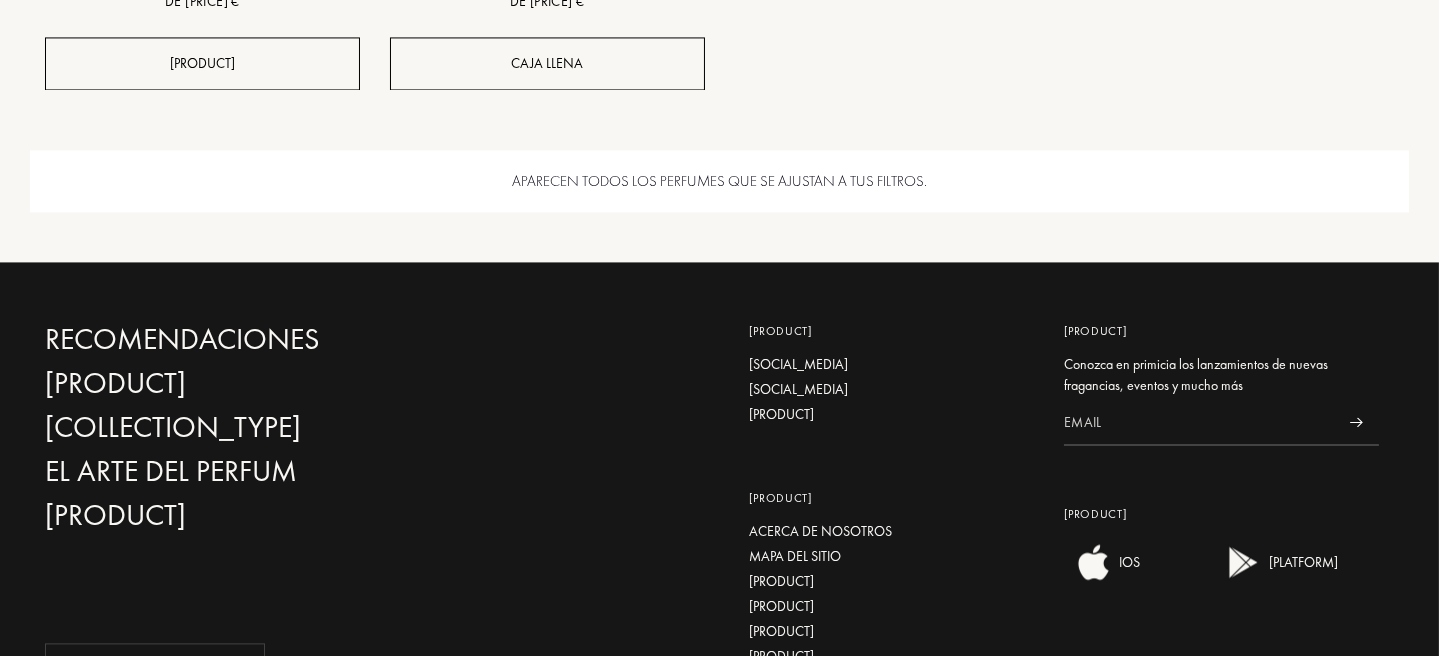 click at bounding box center [547, -225] 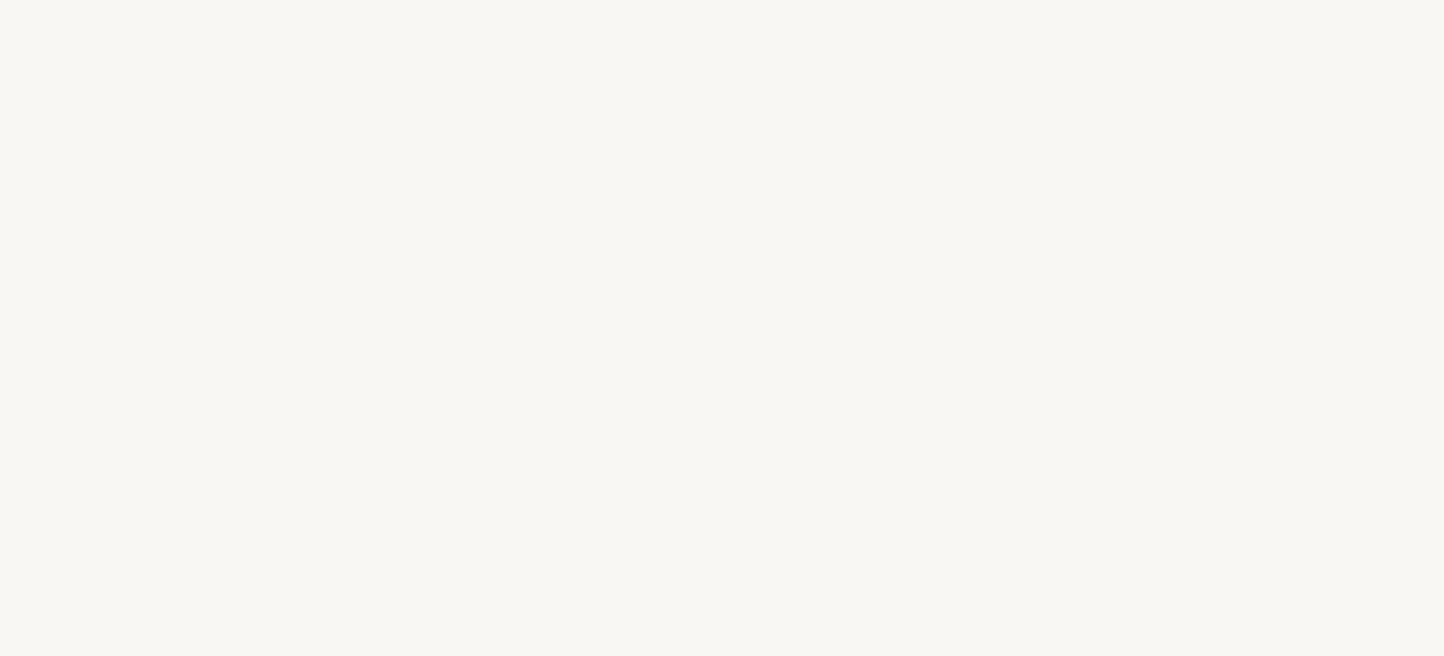 select on "ES" 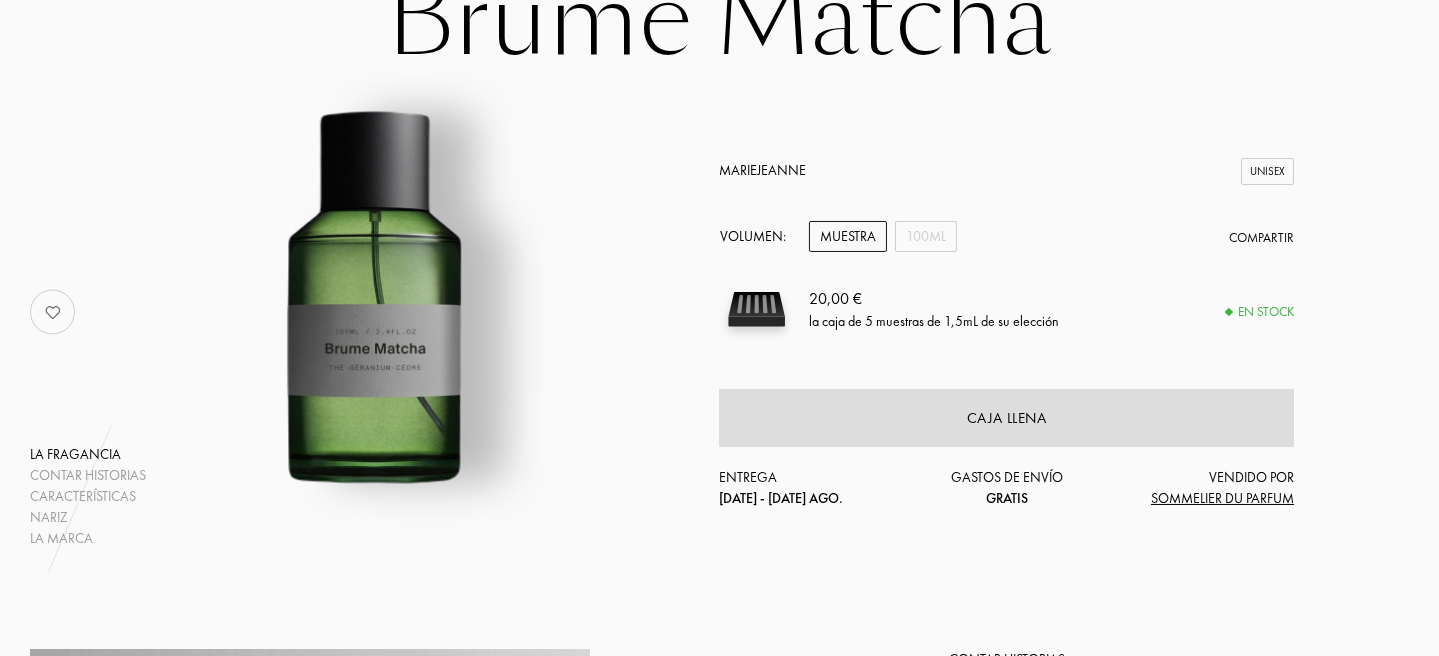 scroll, scrollTop: 0, scrollLeft: 0, axis: both 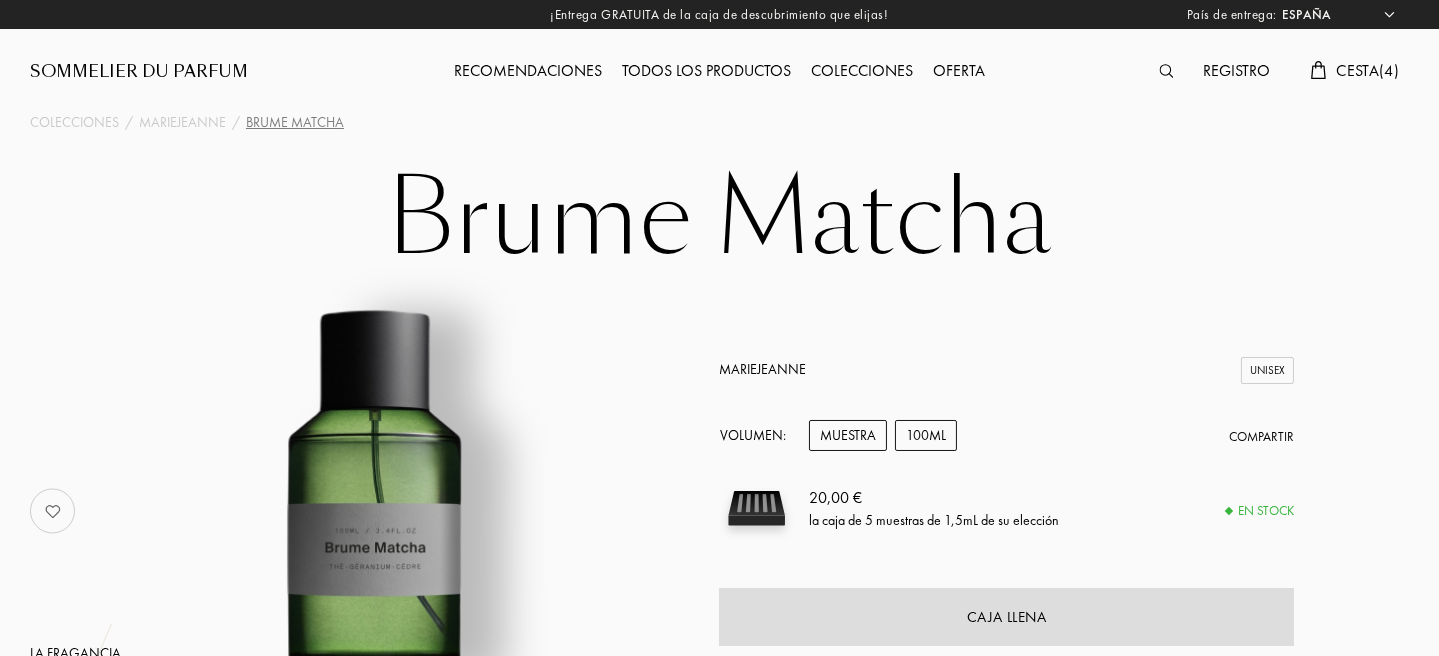 click on "100mL" at bounding box center [926, 435] 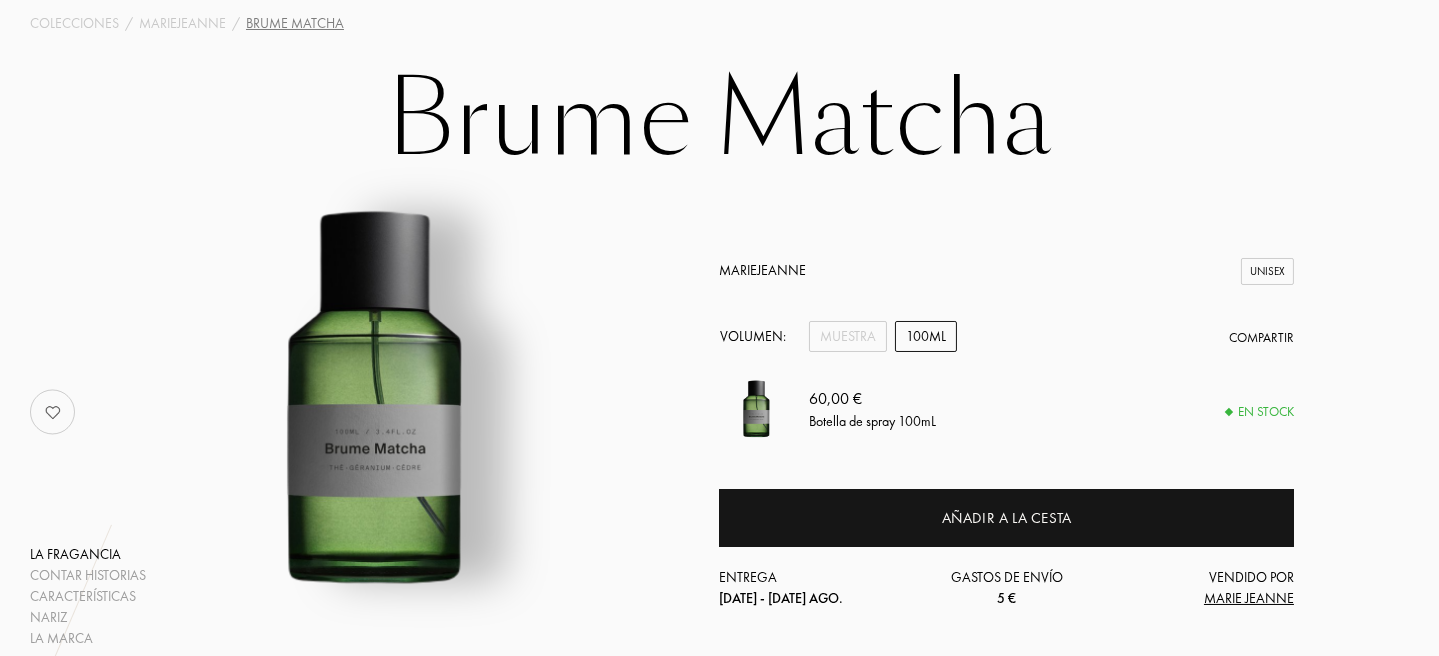 scroll, scrollTop: 100, scrollLeft: 0, axis: vertical 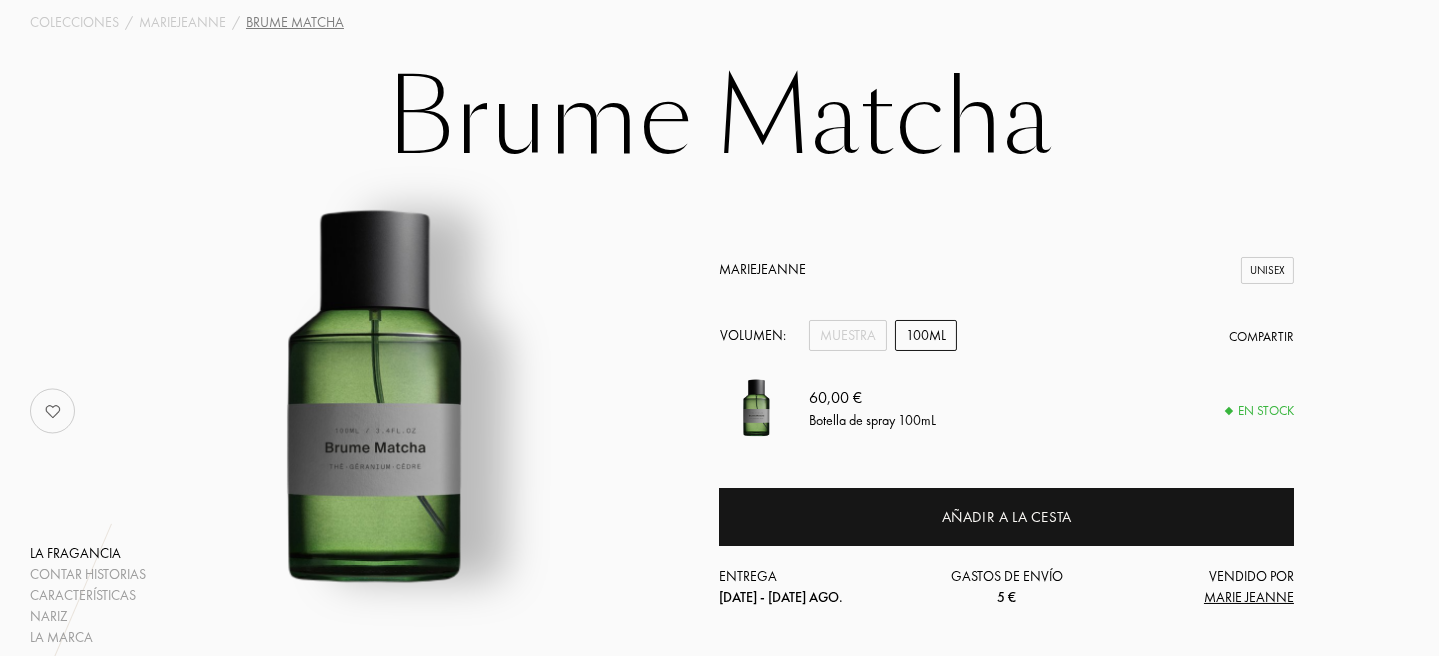 click on "MarieJeanne" at bounding box center (762, 269) 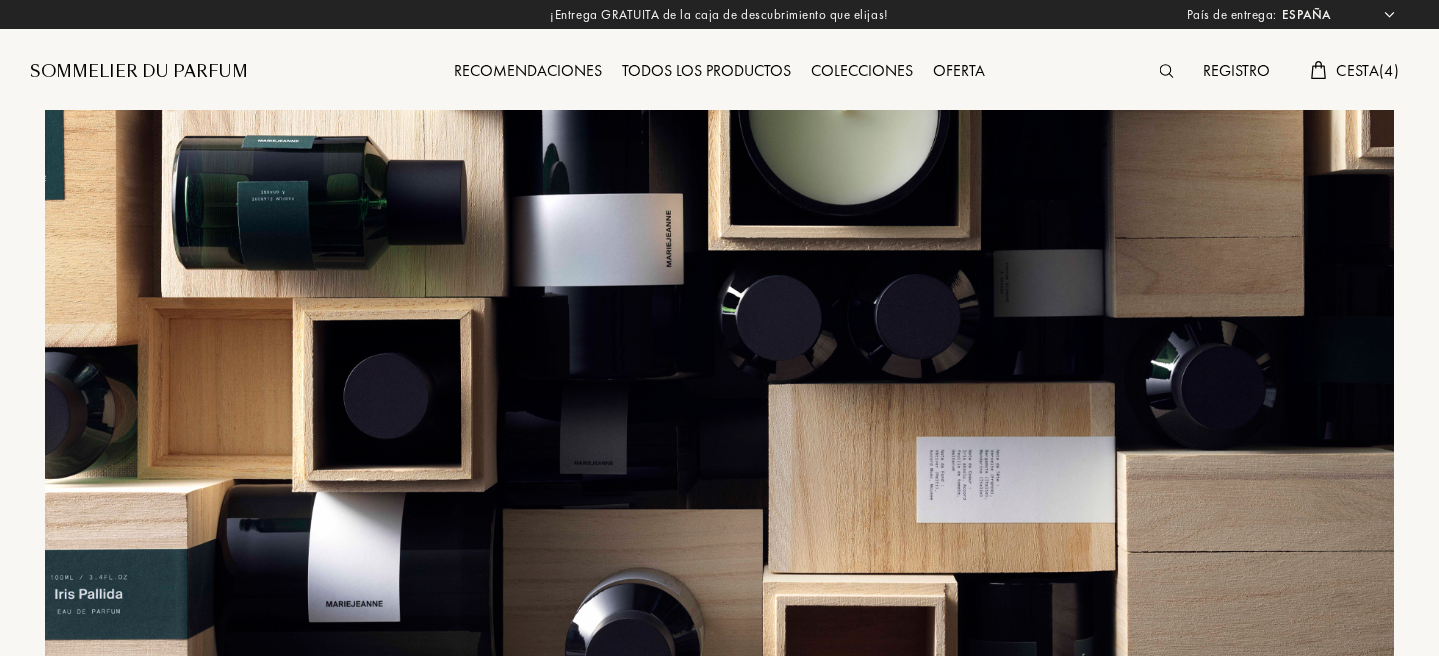 select on "ES" 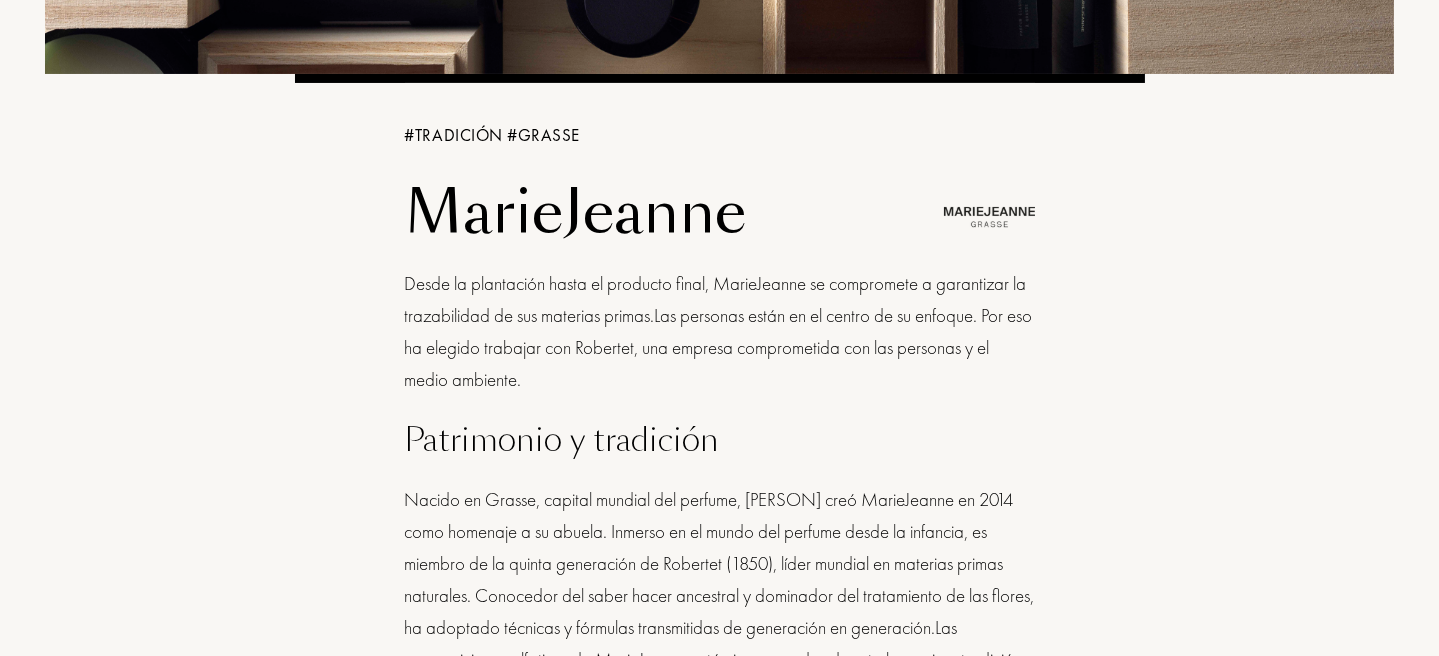 scroll, scrollTop: 700, scrollLeft: 0, axis: vertical 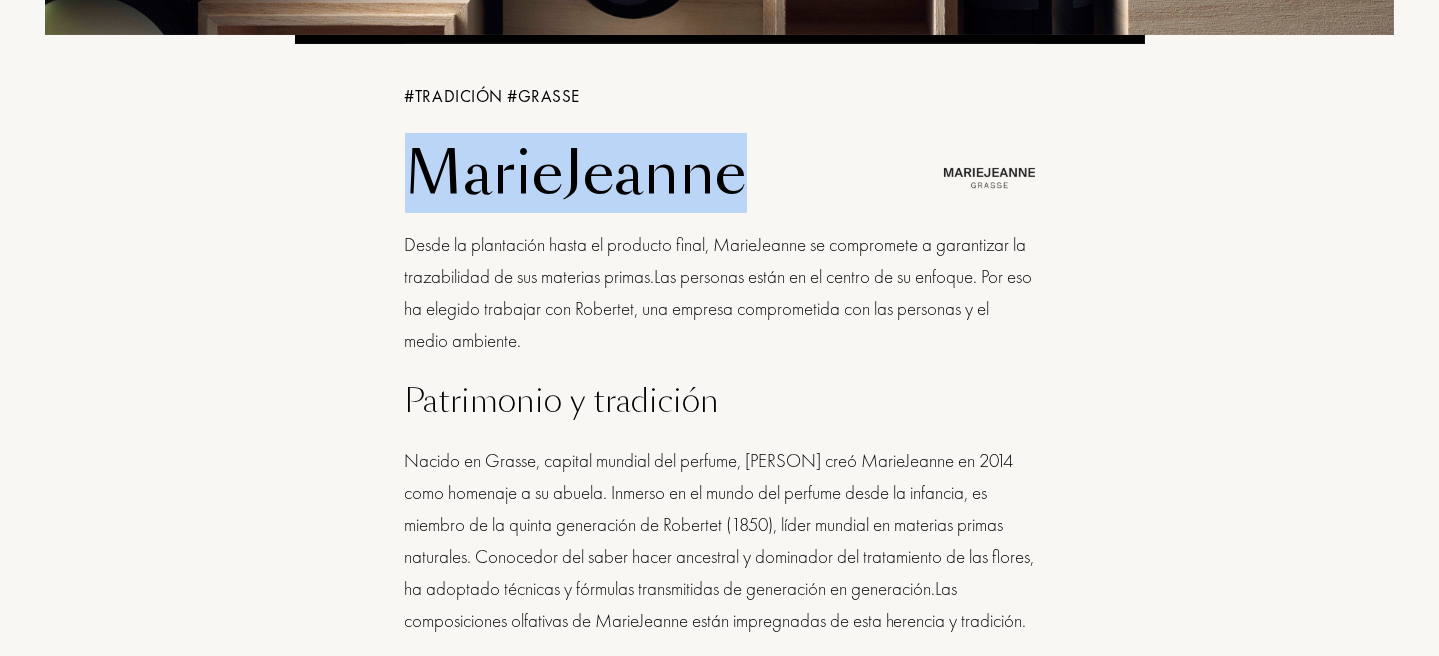 drag, startPoint x: 412, startPoint y: 184, endPoint x: 830, endPoint y: 181, distance: 418.01077 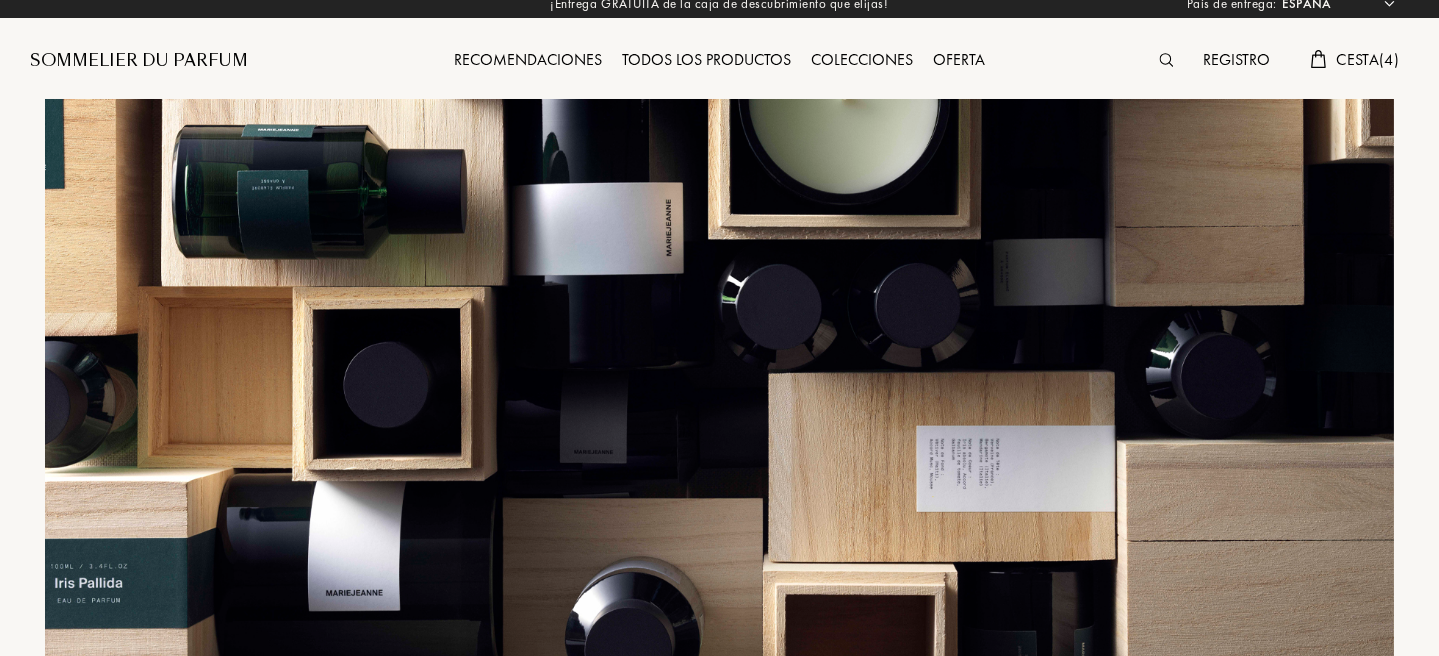 scroll, scrollTop: 0, scrollLeft: 0, axis: both 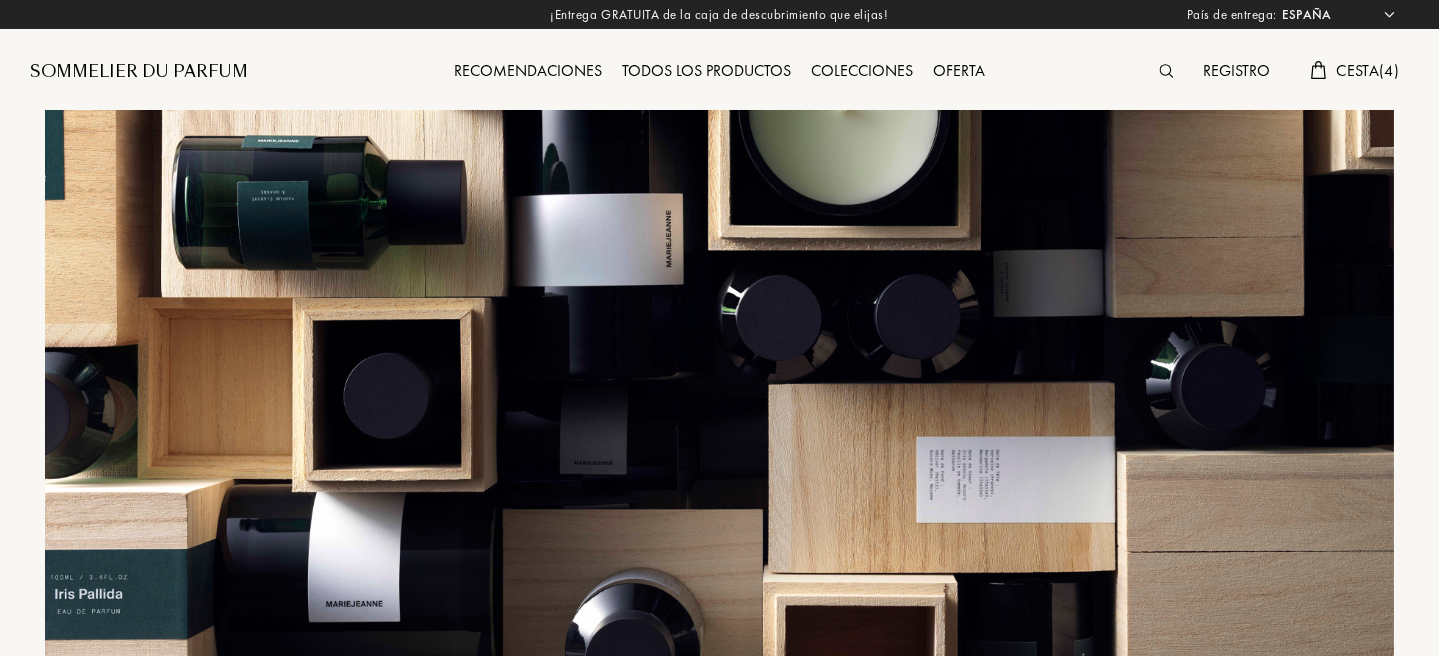 click on "Sommelier du Parfum" at bounding box center (202, 55) 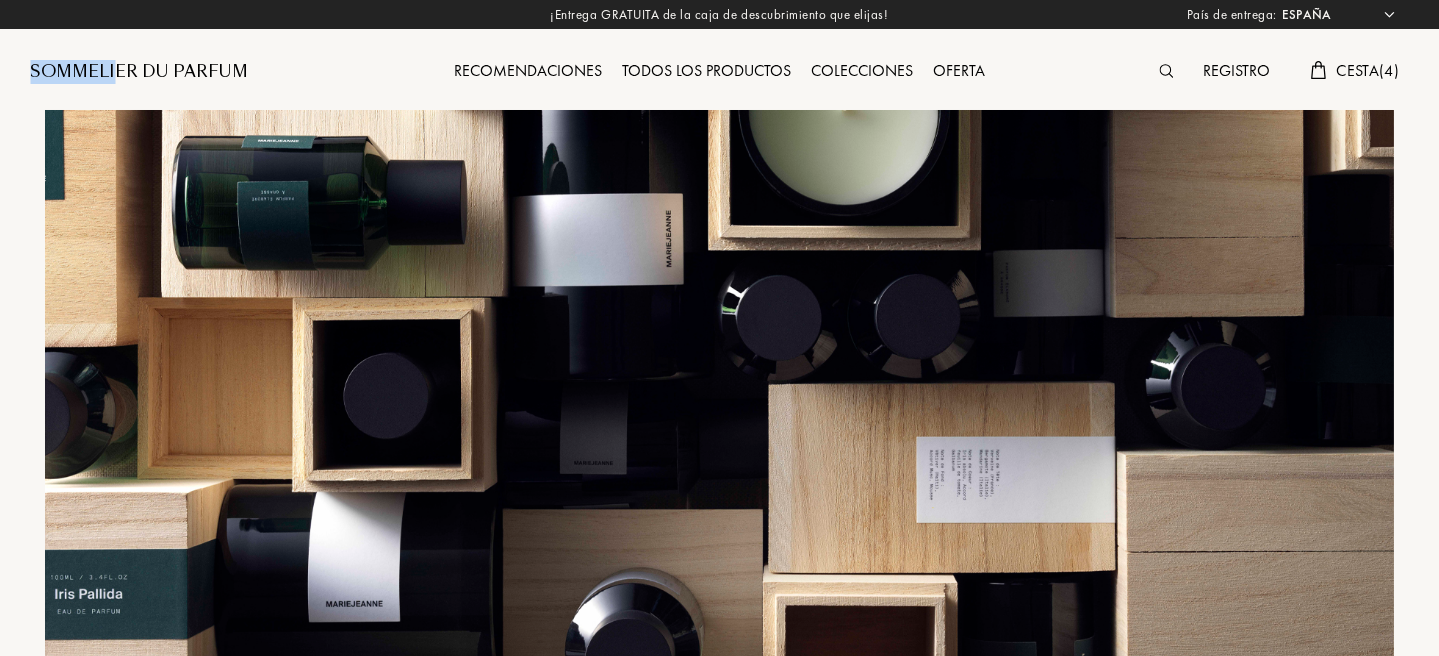 click on "Sommelier du Parfum" at bounding box center [139, 72] 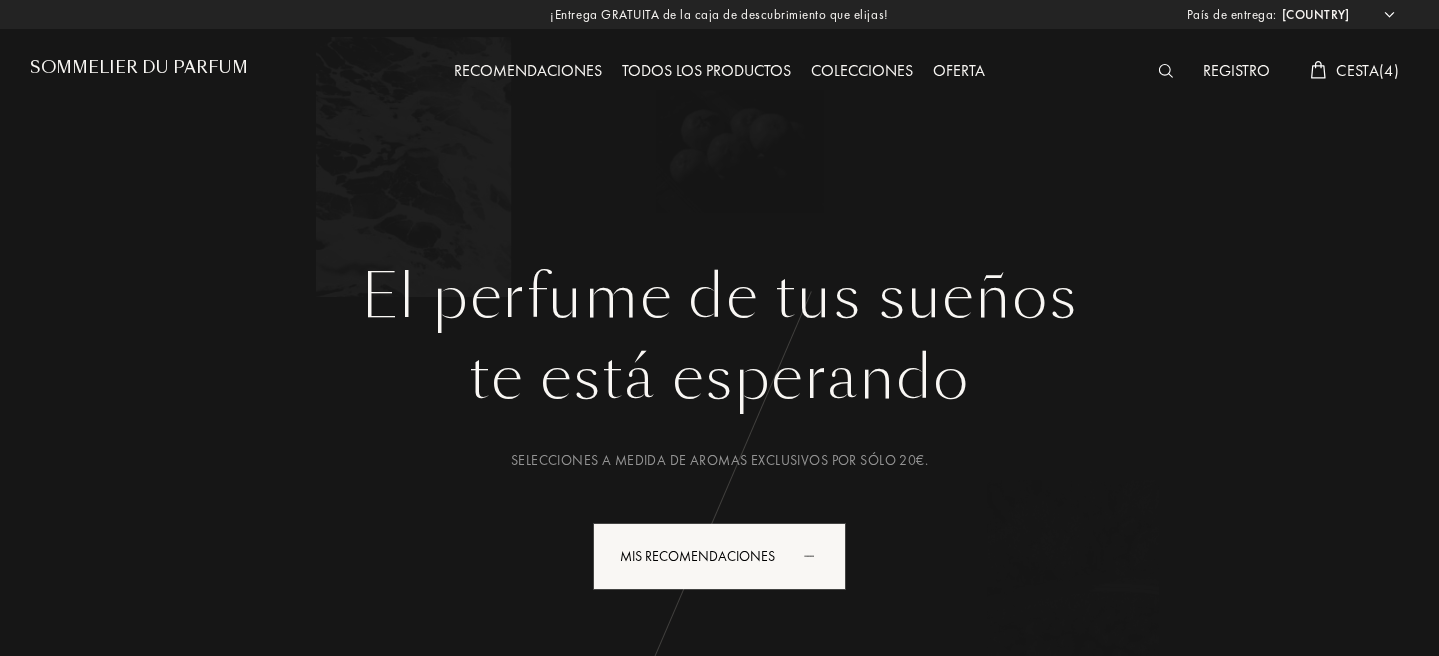 select on "ES" 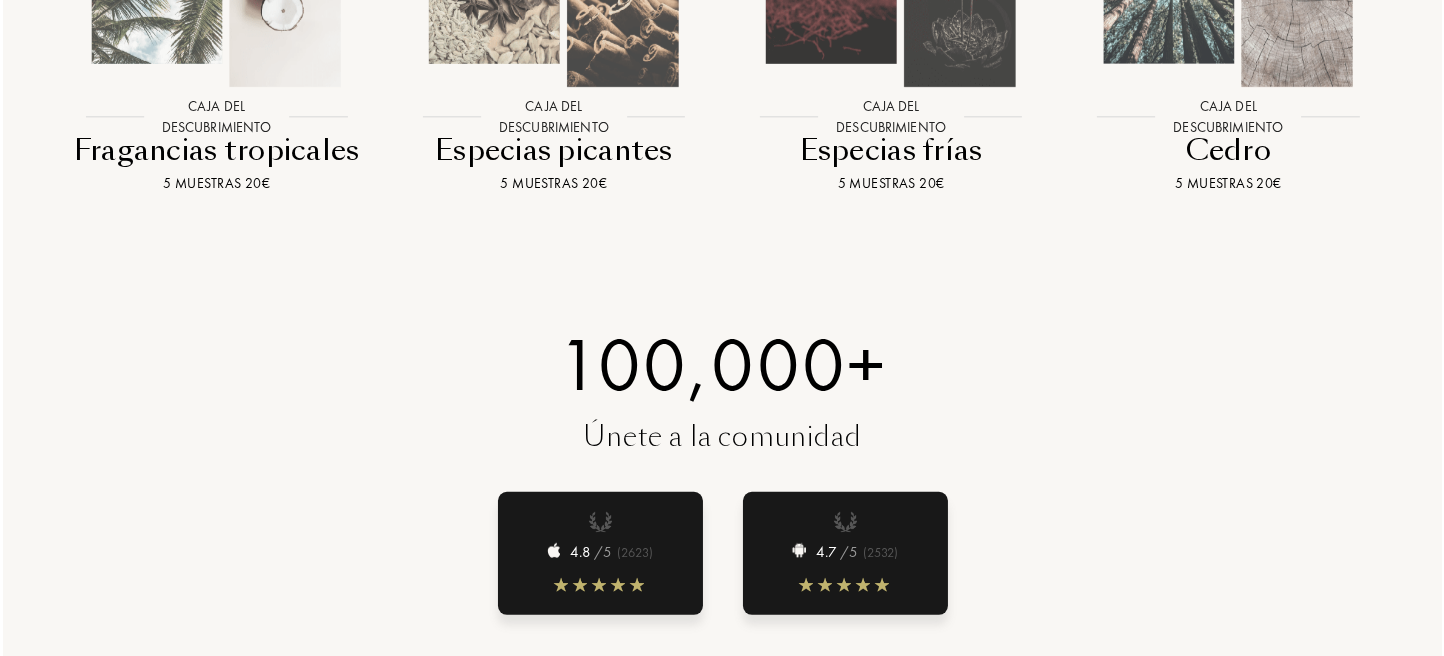 scroll, scrollTop: 2100, scrollLeft: 0, axis: vertical 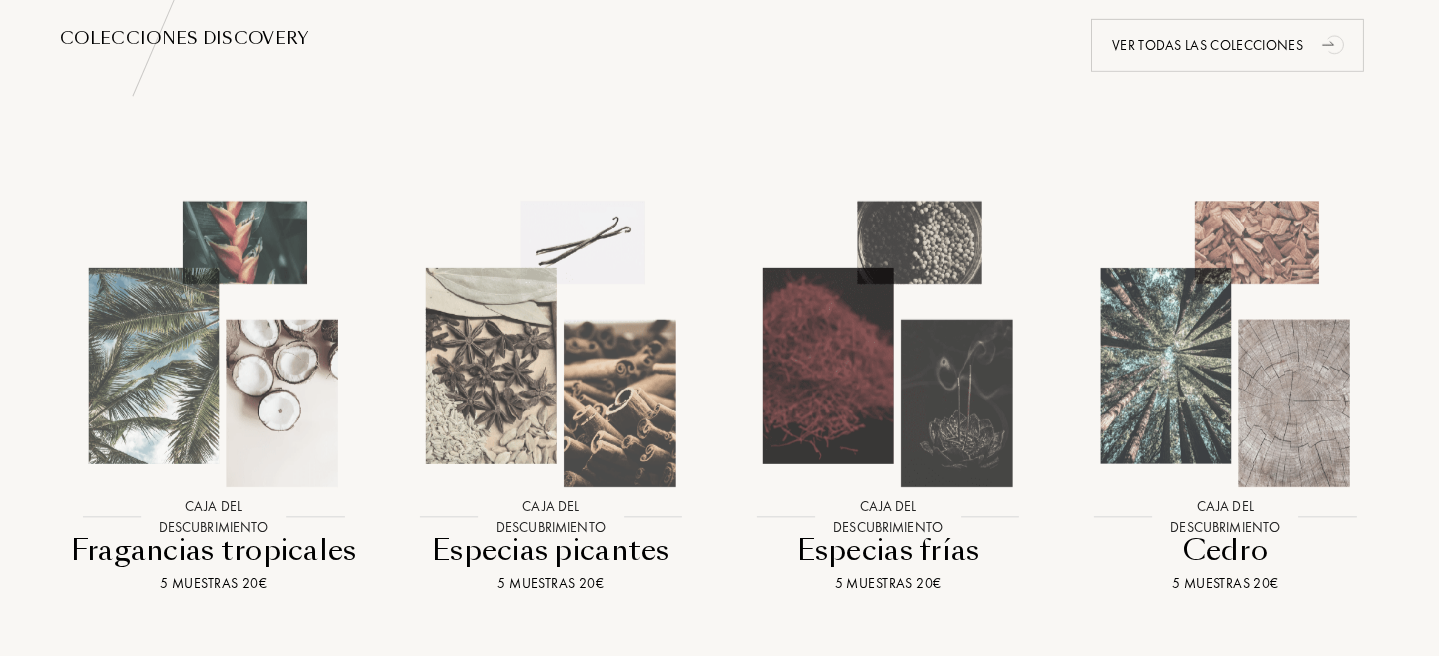 click at bounding box center [214, 345] 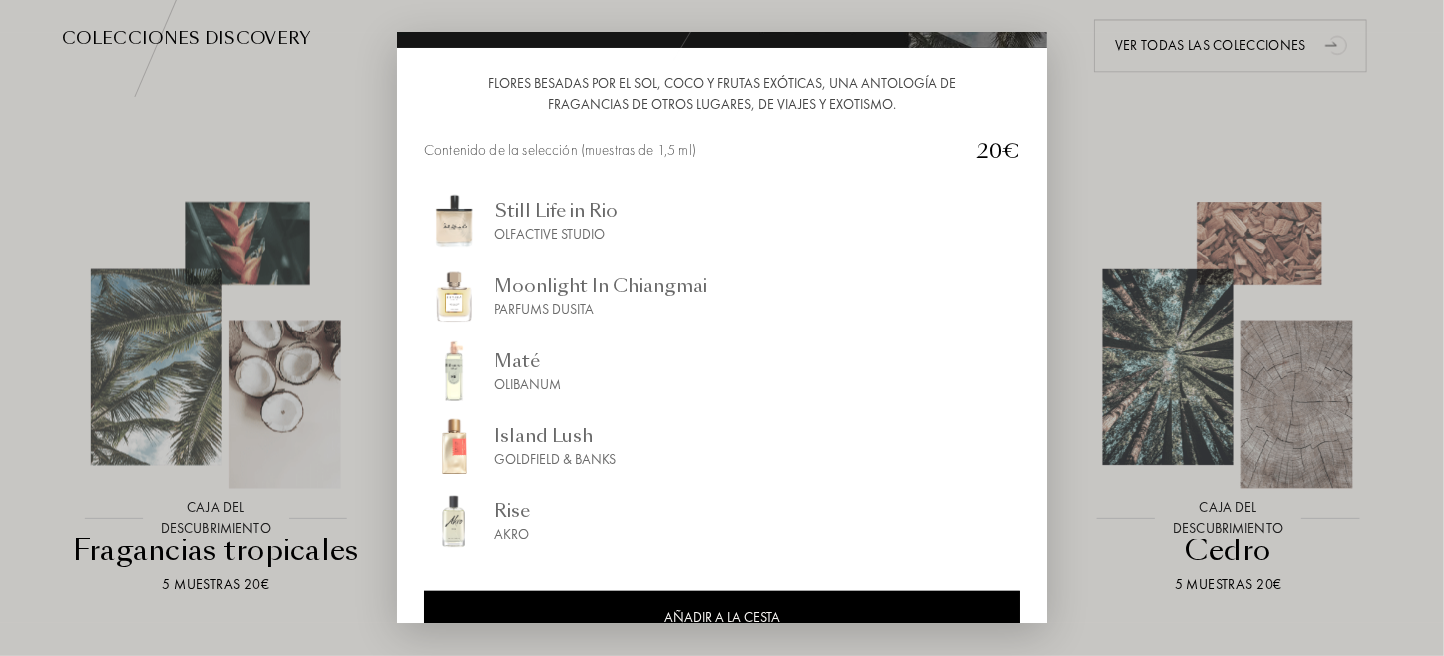 scroll, scrollTop: 224, scrollLeft: 0, axis: vertical 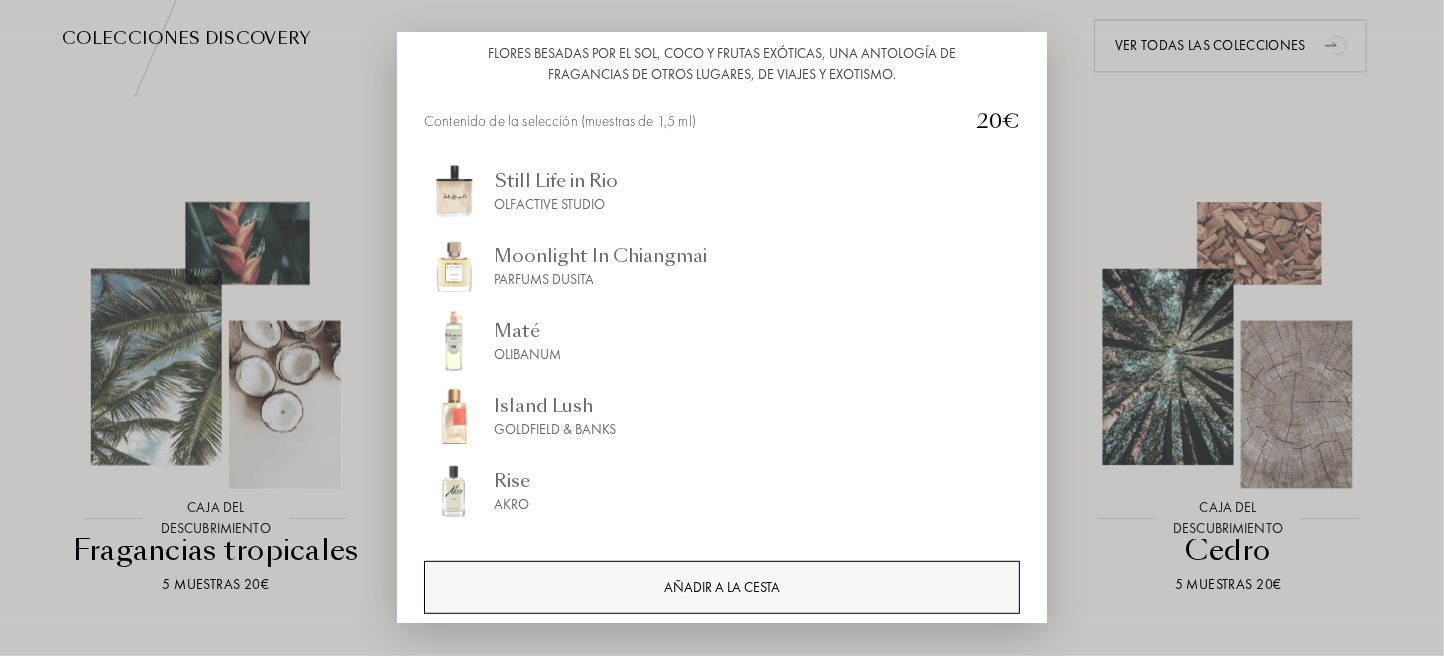 click on "AÑADIR A LA CESTA" at bounding box center (722, 587) 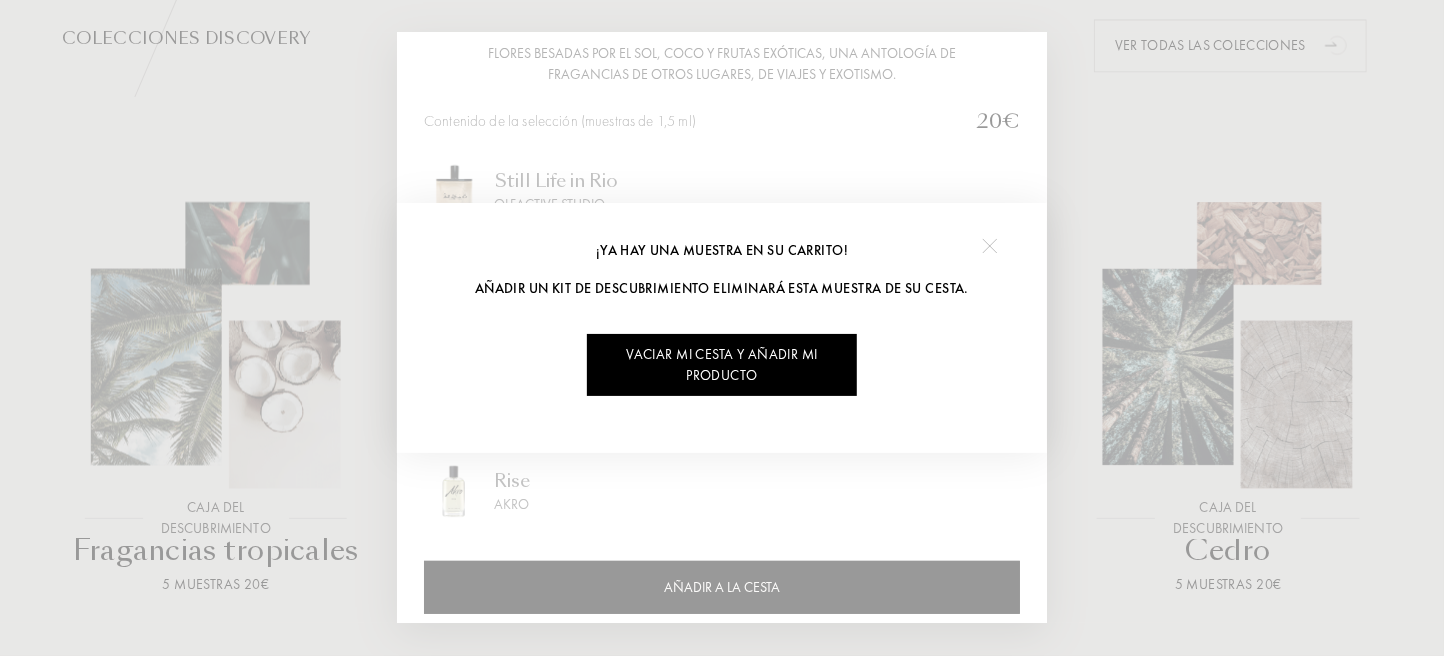 click at bounding box center [989, 245] 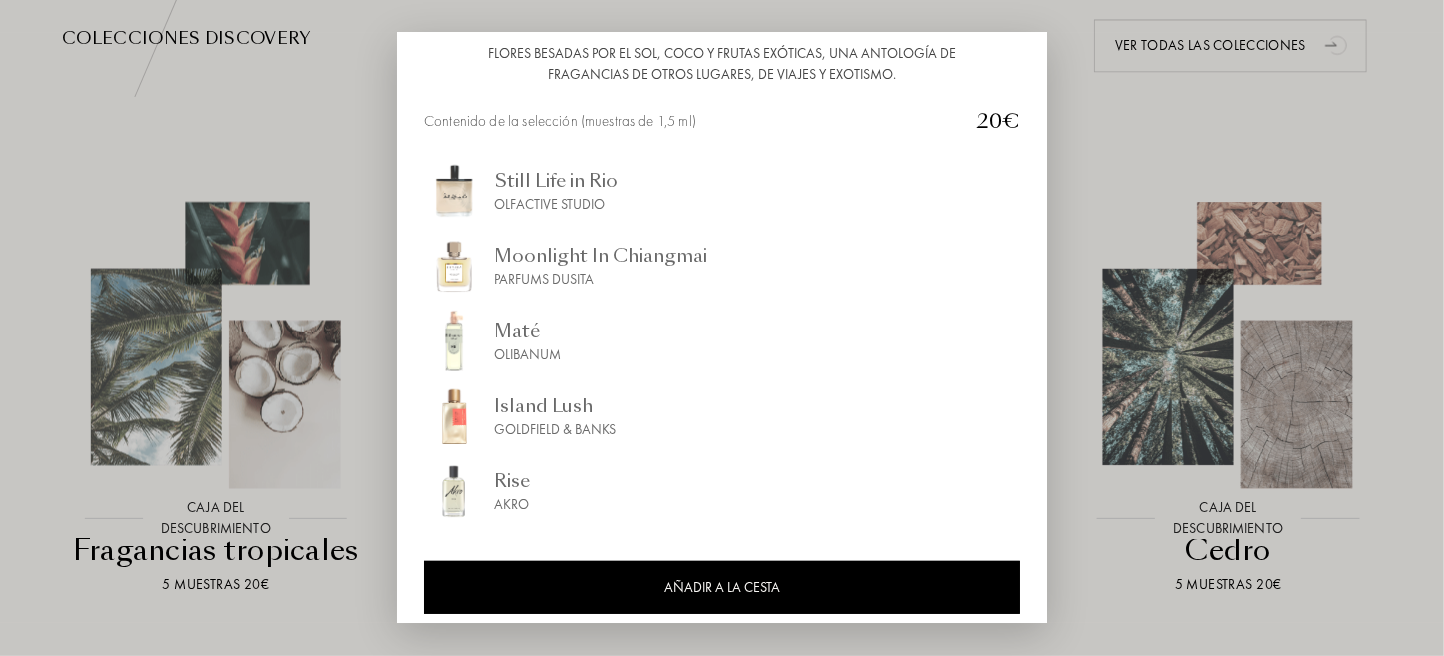 click at bounding box center (722, 328) 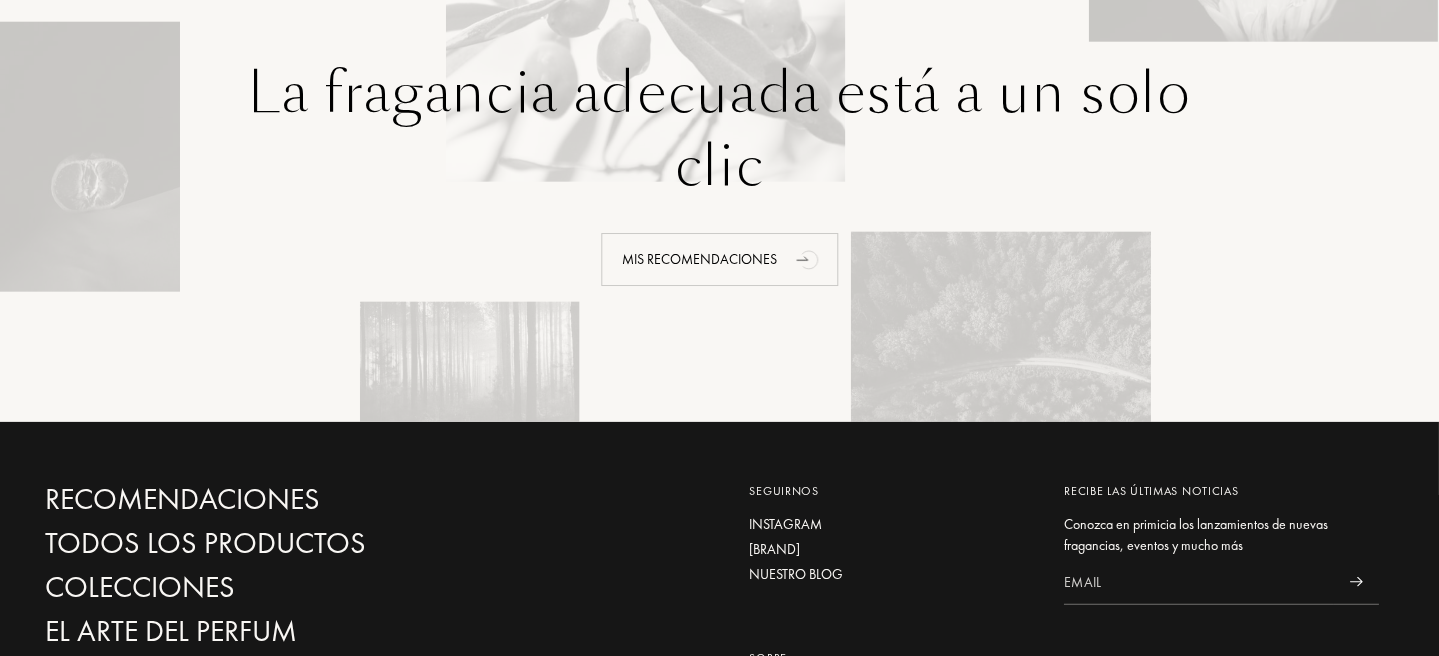 scroll, scrollTop: 4600, scrollLeft: 0, axis: vertical 